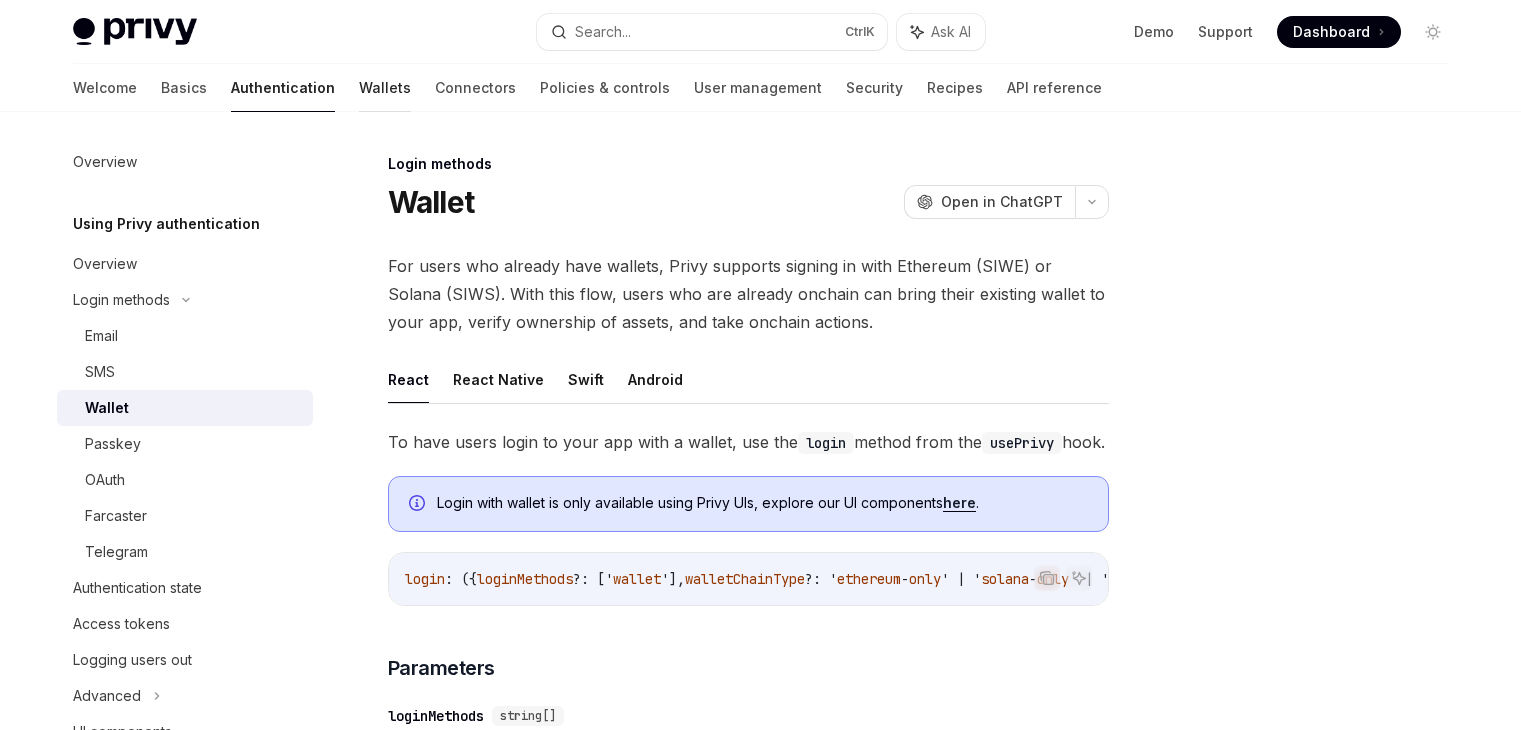 scroll, scrollTop: 0, scrollLeft: 0, axis: both 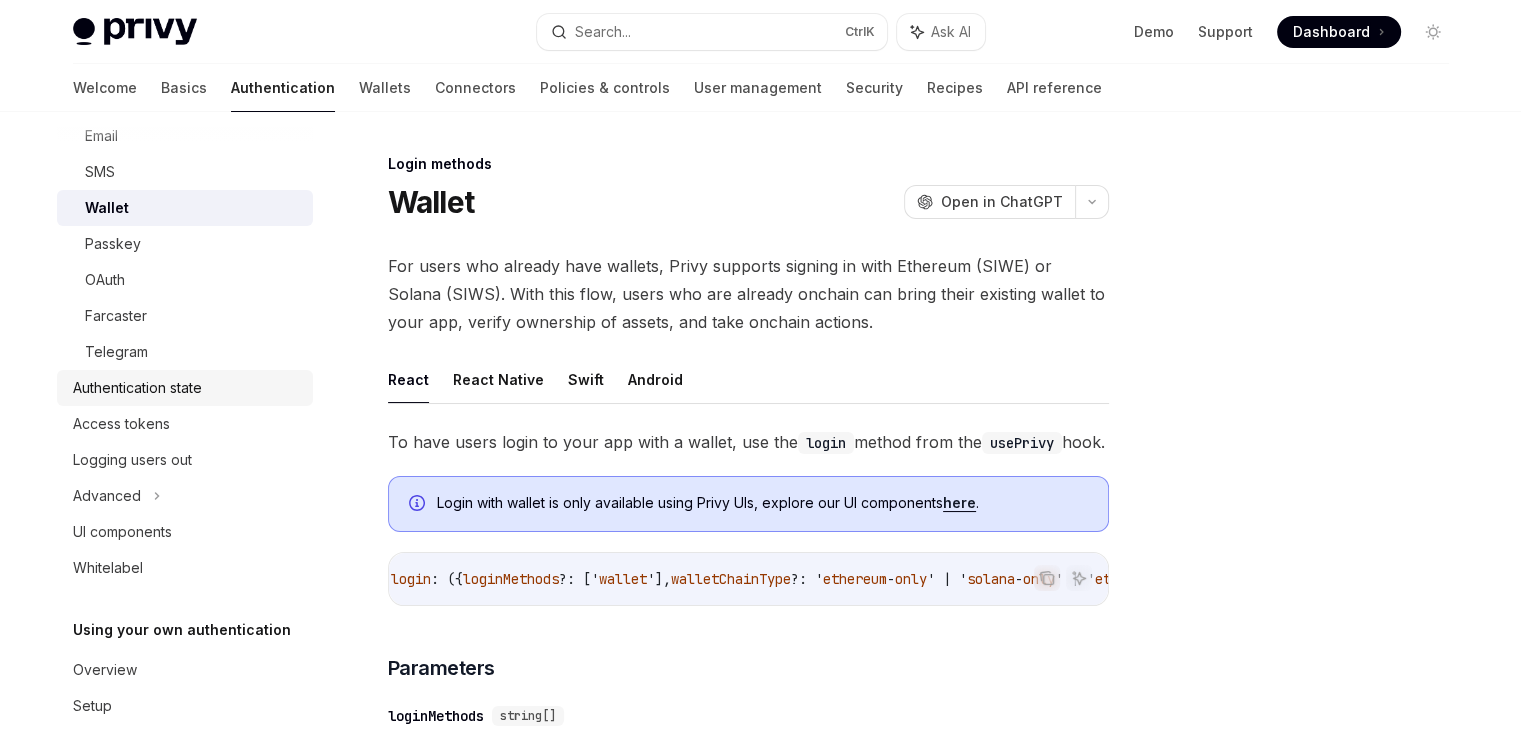 click on "Authentication state" at bounding box center (137, 388) 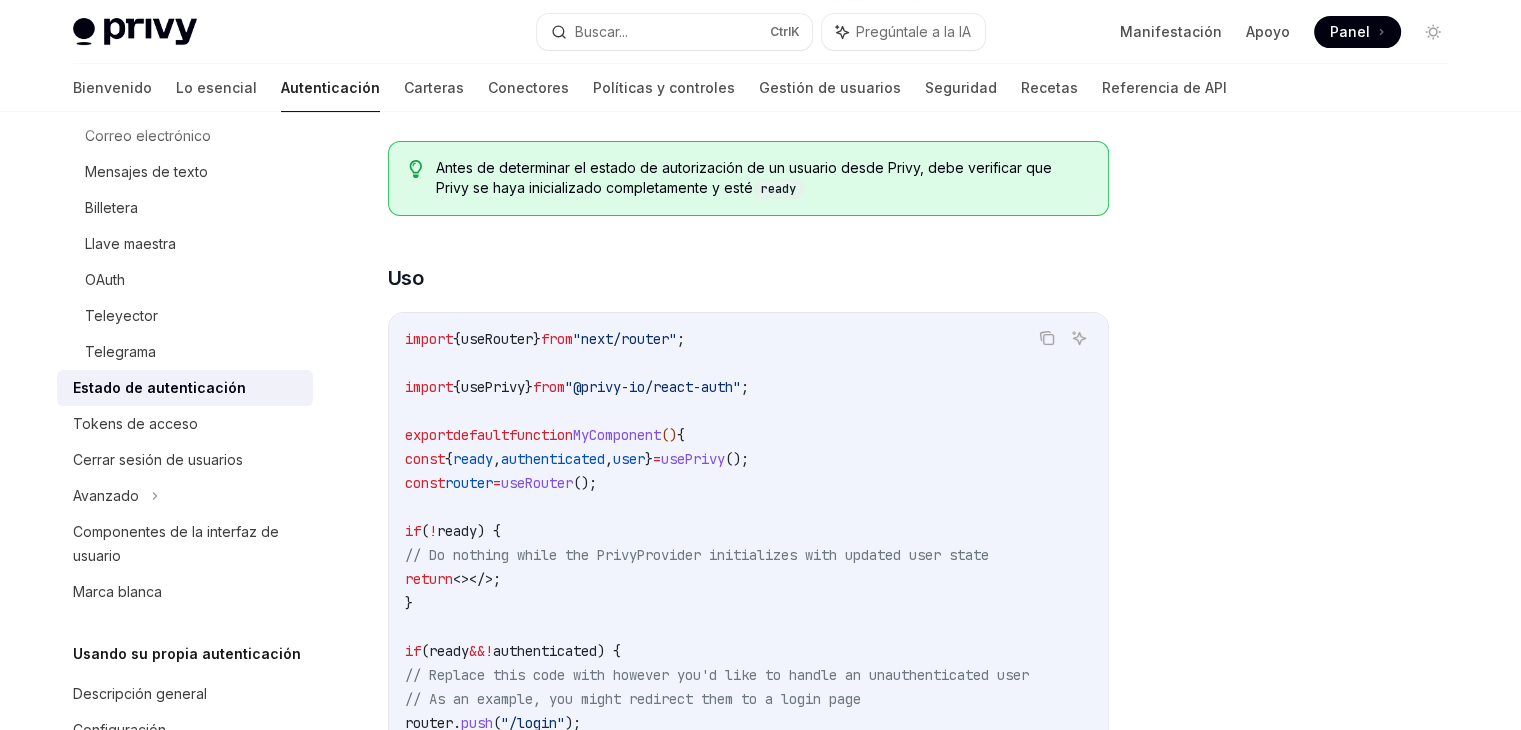 scroll, scrollTop: 488, scrollLeft: 0, axis: vertical 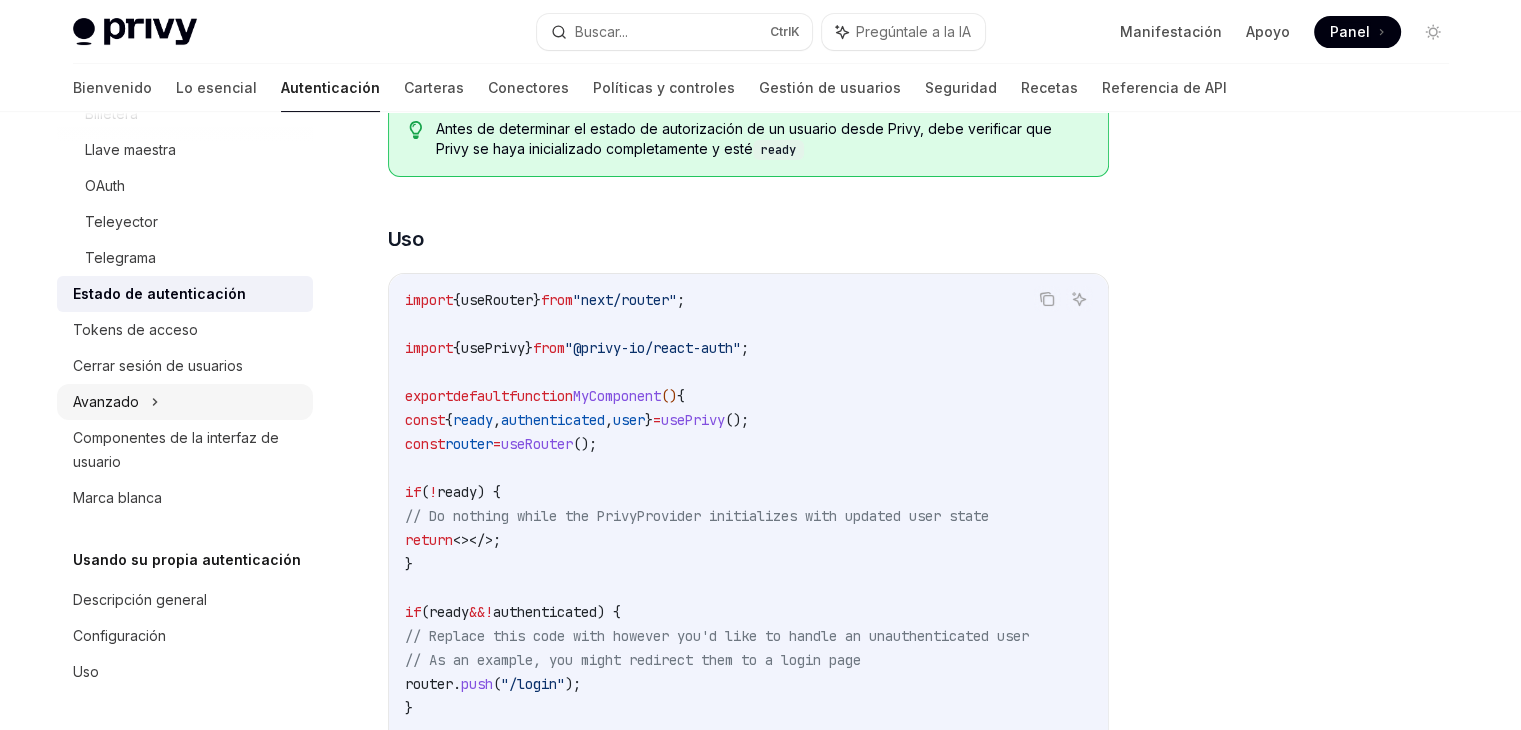 click on "Avanzado" at bounding box center [185, 402] 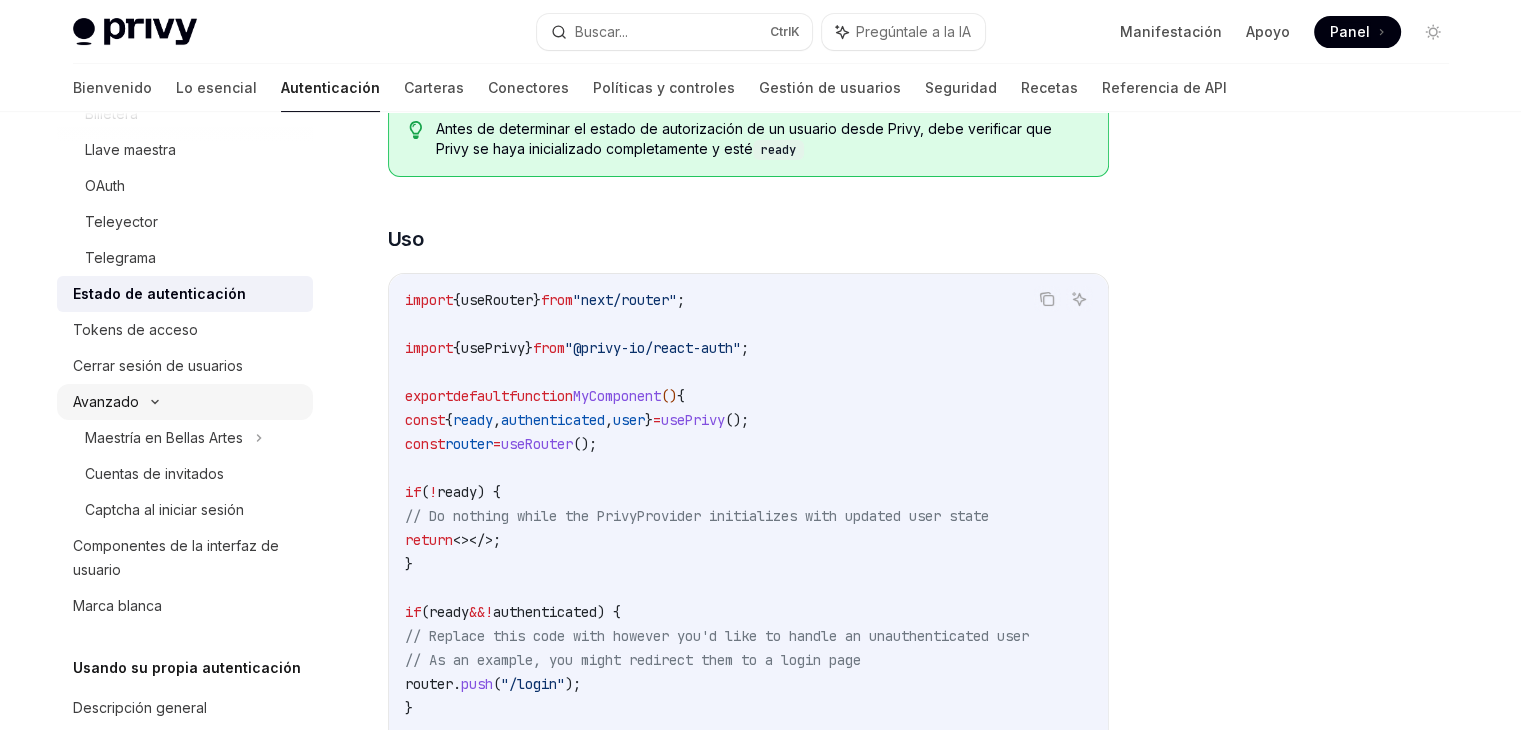 click 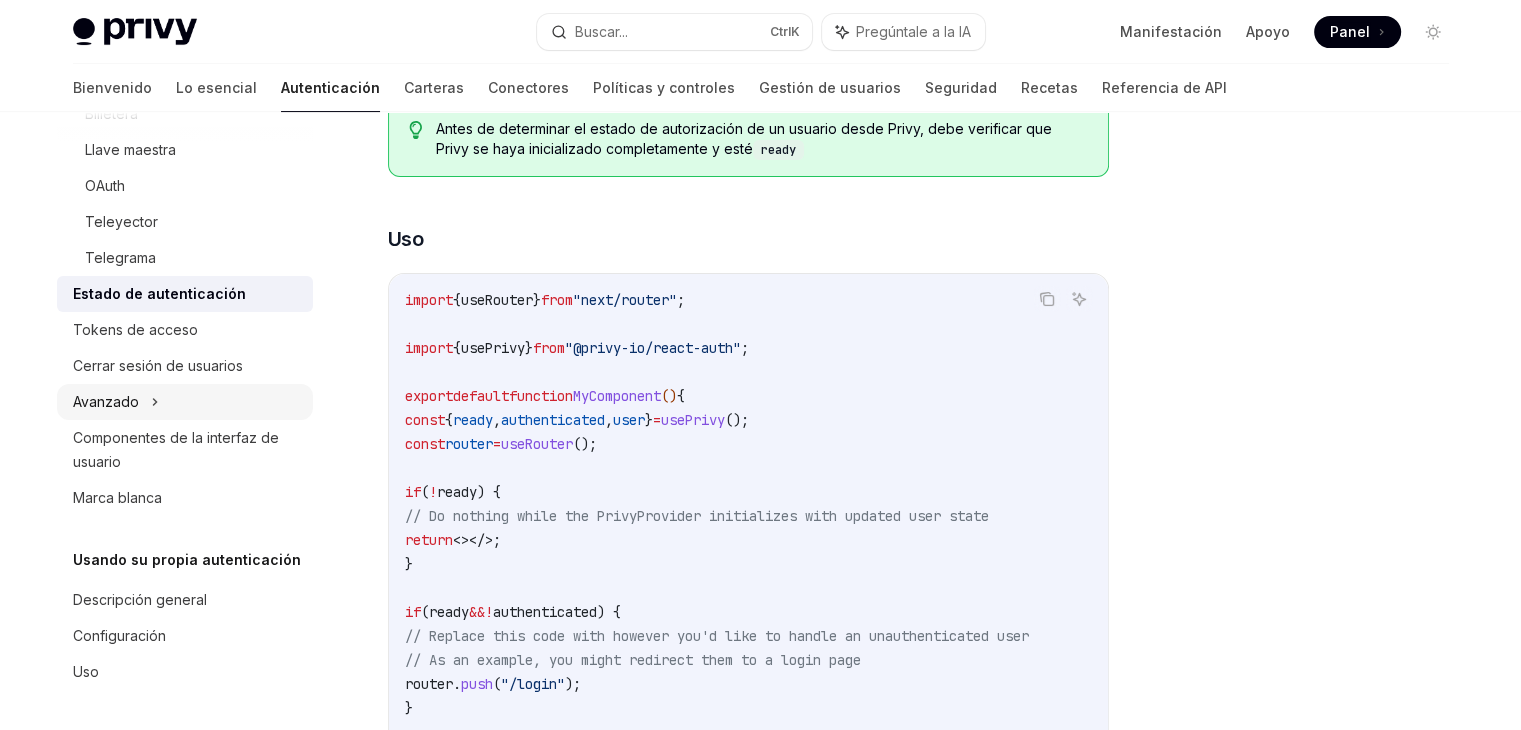 click on "Avanzado" at bounding box center (185, 402) 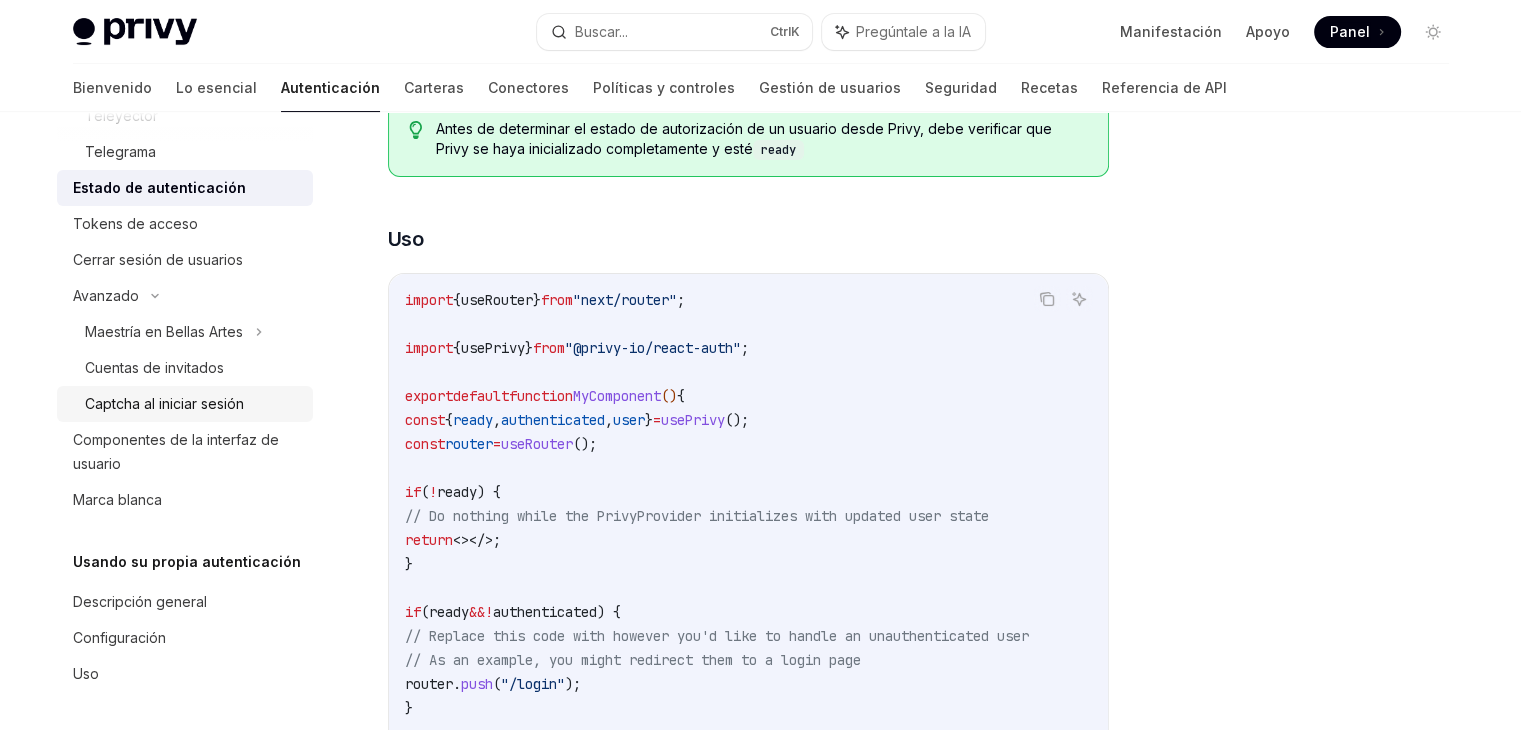 scroll, scrollTop: 402, scrollLeft: 0, axis: vertical 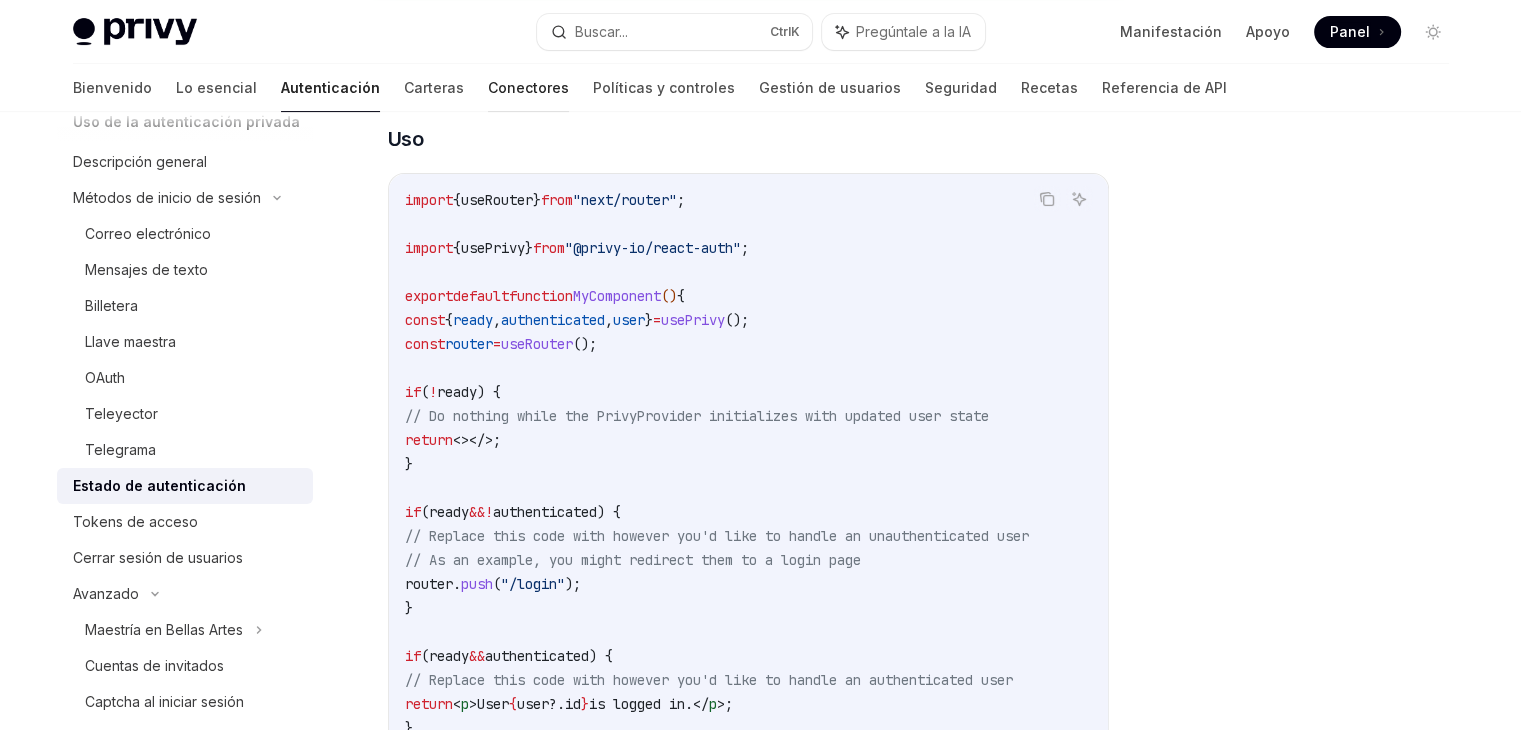 click on "Conectores" at bounding box center [528, 88] 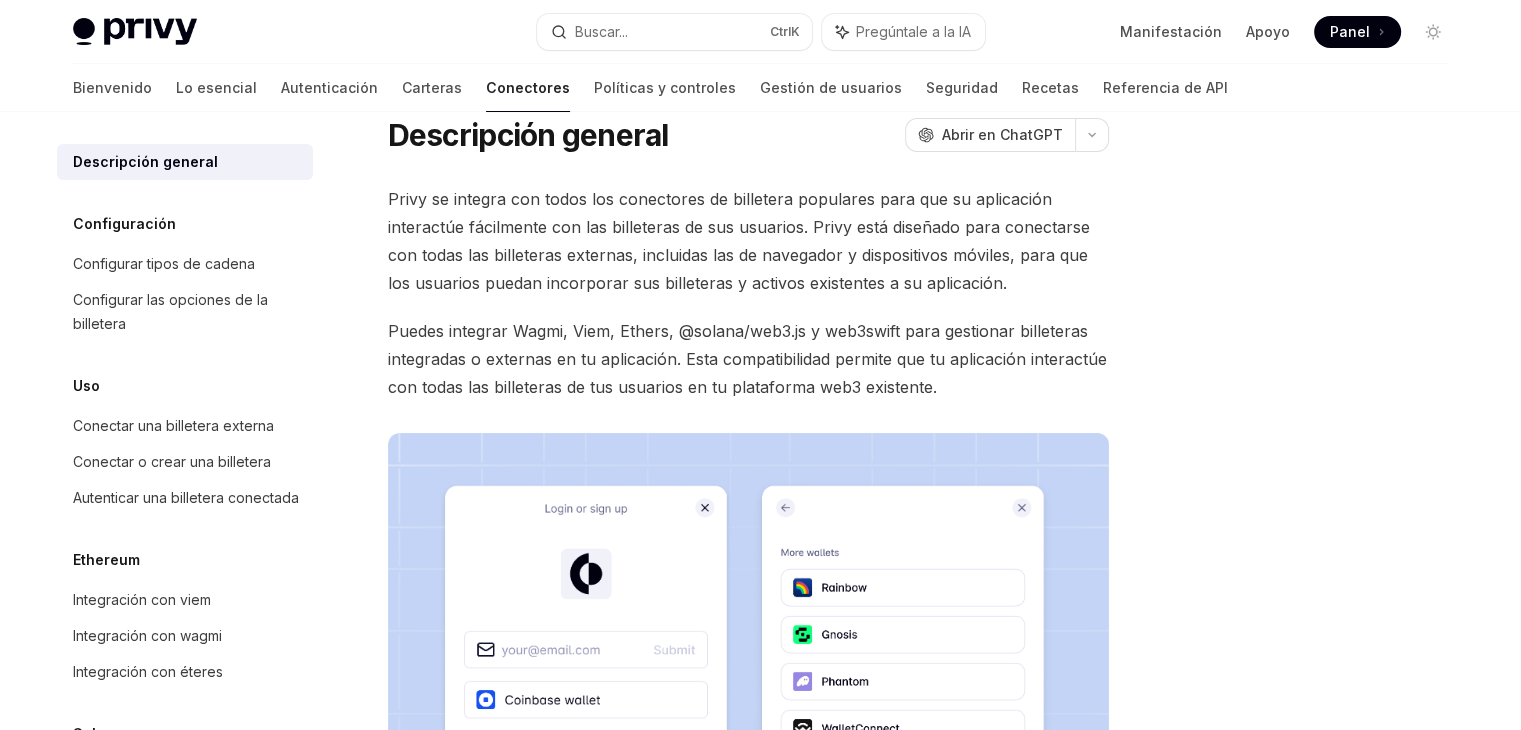 scroll, scrollTop: 100, scrollLeft: 0, axis: vertical 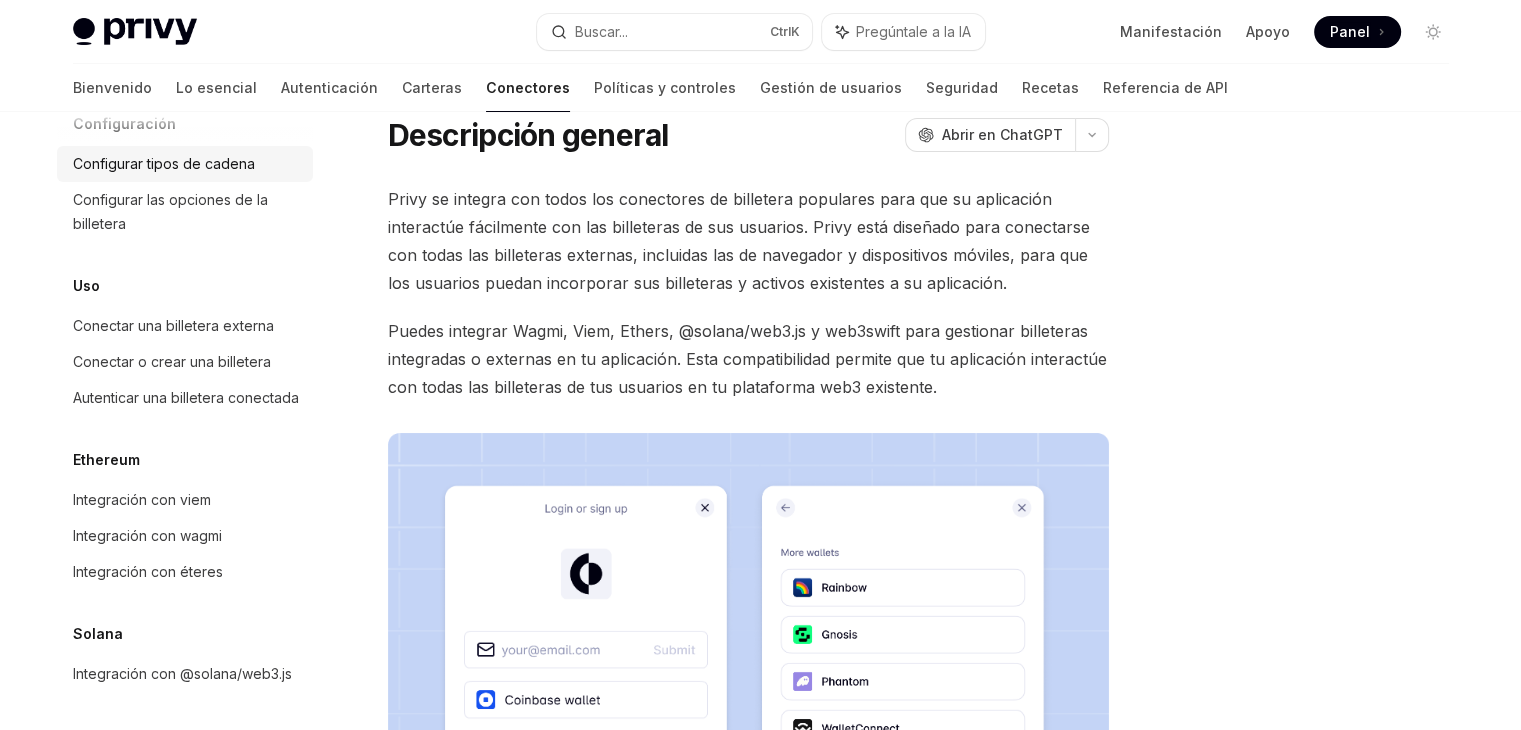 click on "Configurar tipos de cadena" at bounding box center [164, 164] 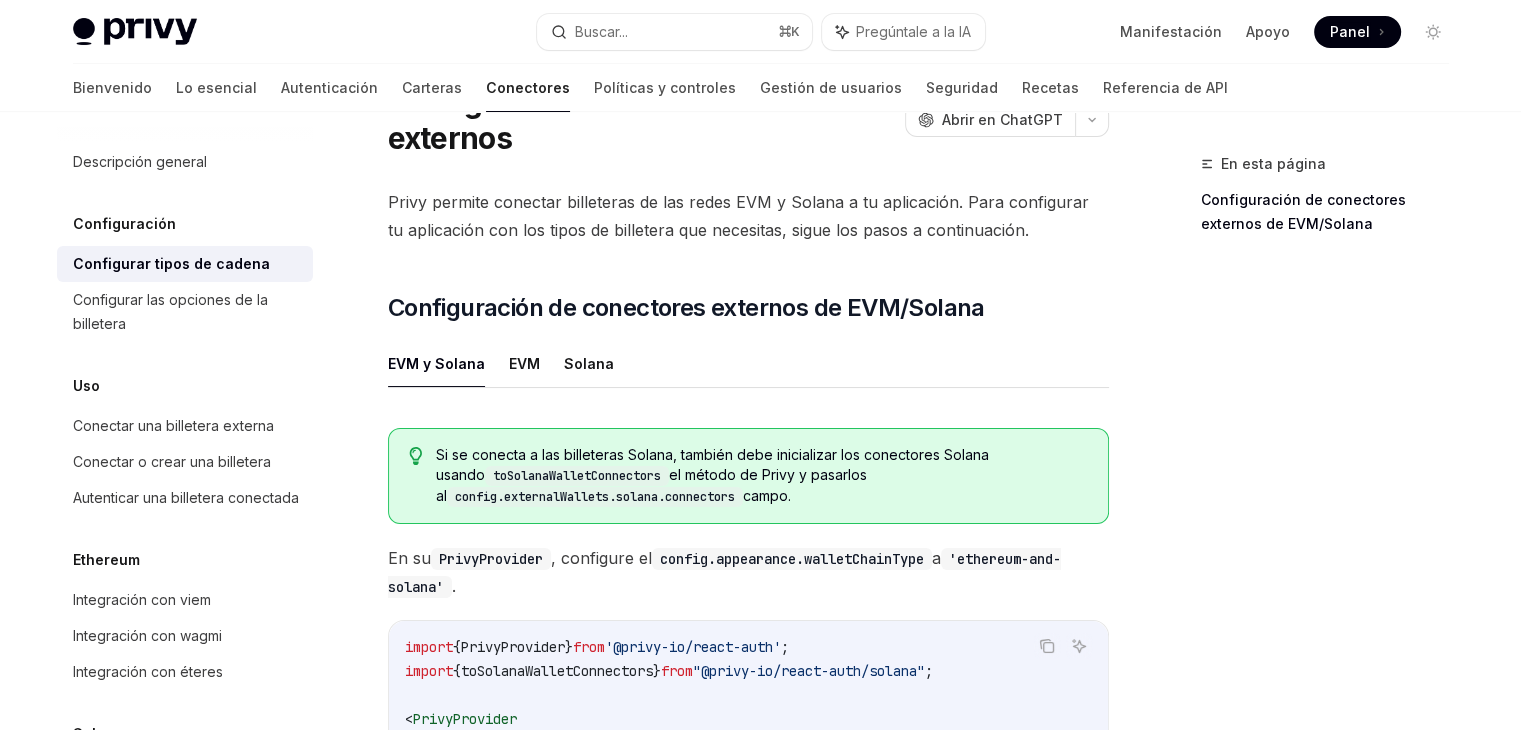 scroll, scrollTop: 200, scrollLeft: 0, axis: vertical 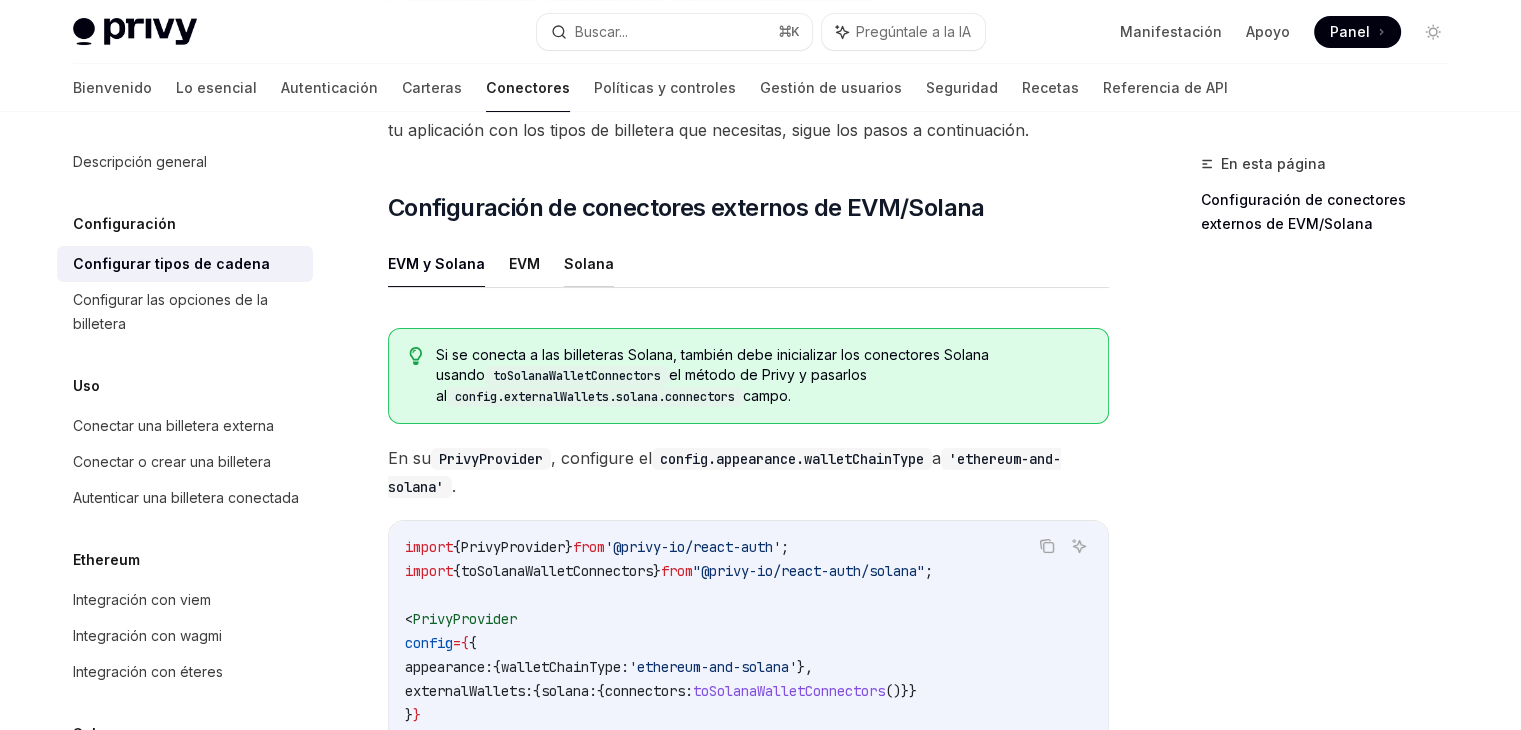 click on "Solana" at bounding box center (589, 263) 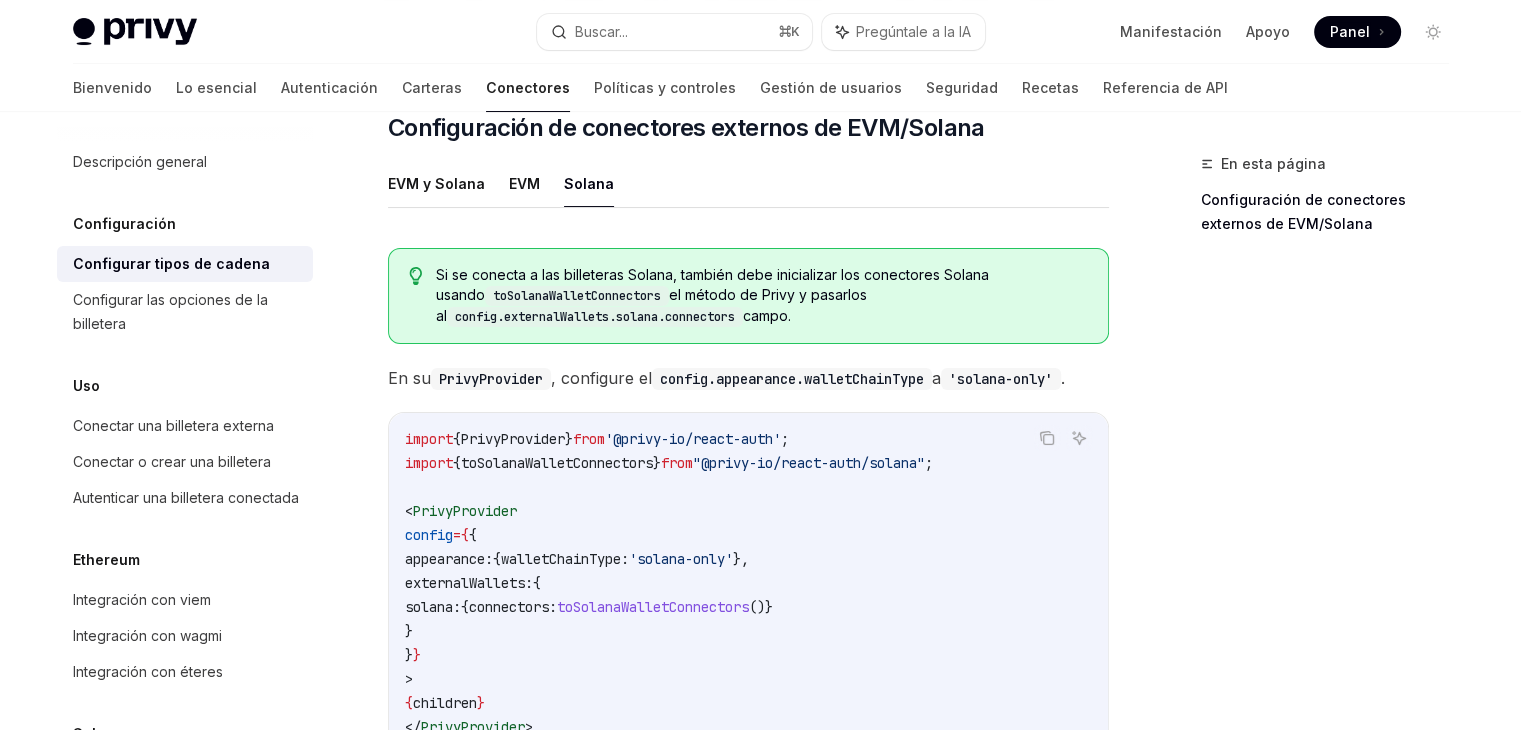 scroll, scrollTop: 400, scrollLeft: 0, axis: vertical 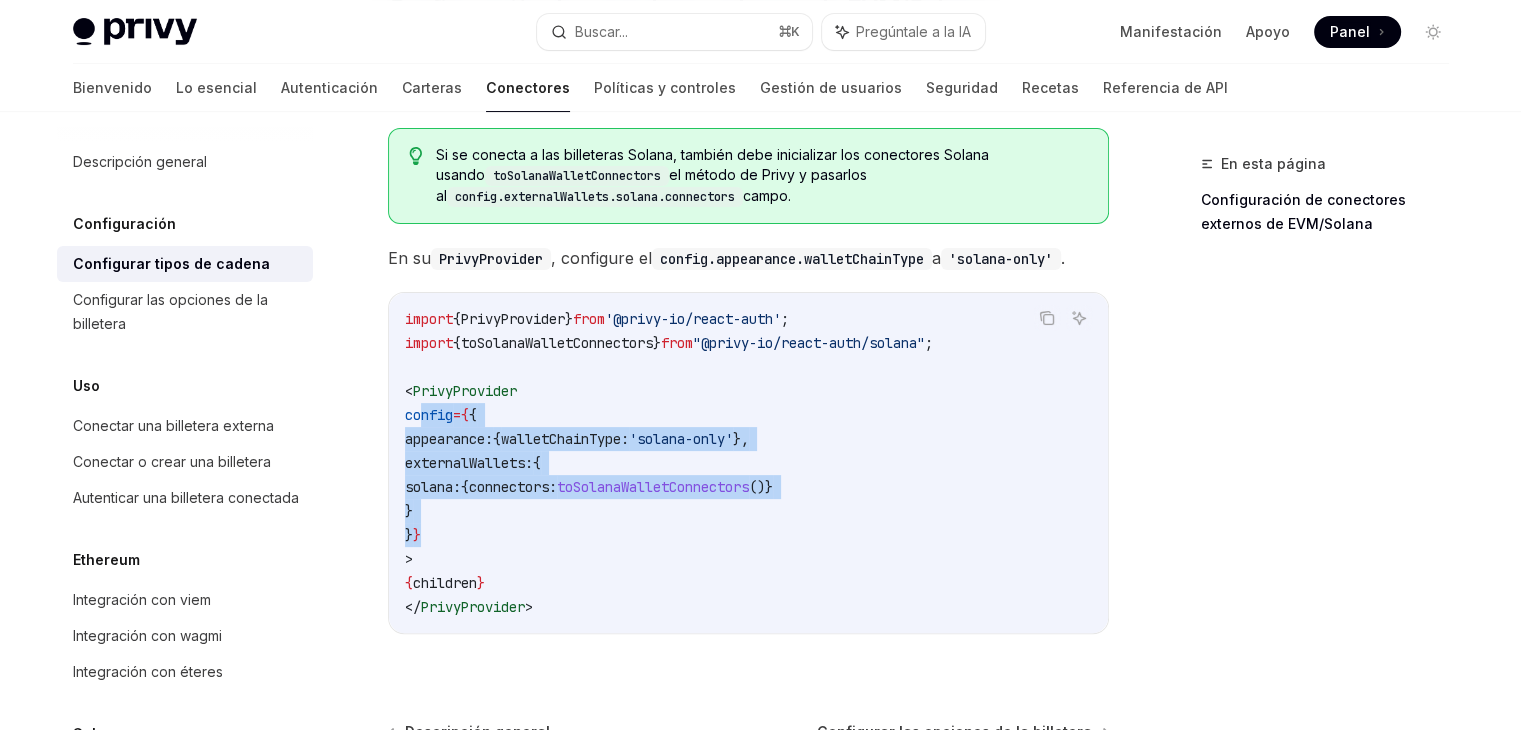drag, startPoint x: 441, startPoint y: 420, endPoint x: 511, endPoint y: 529, distance: 129.5415 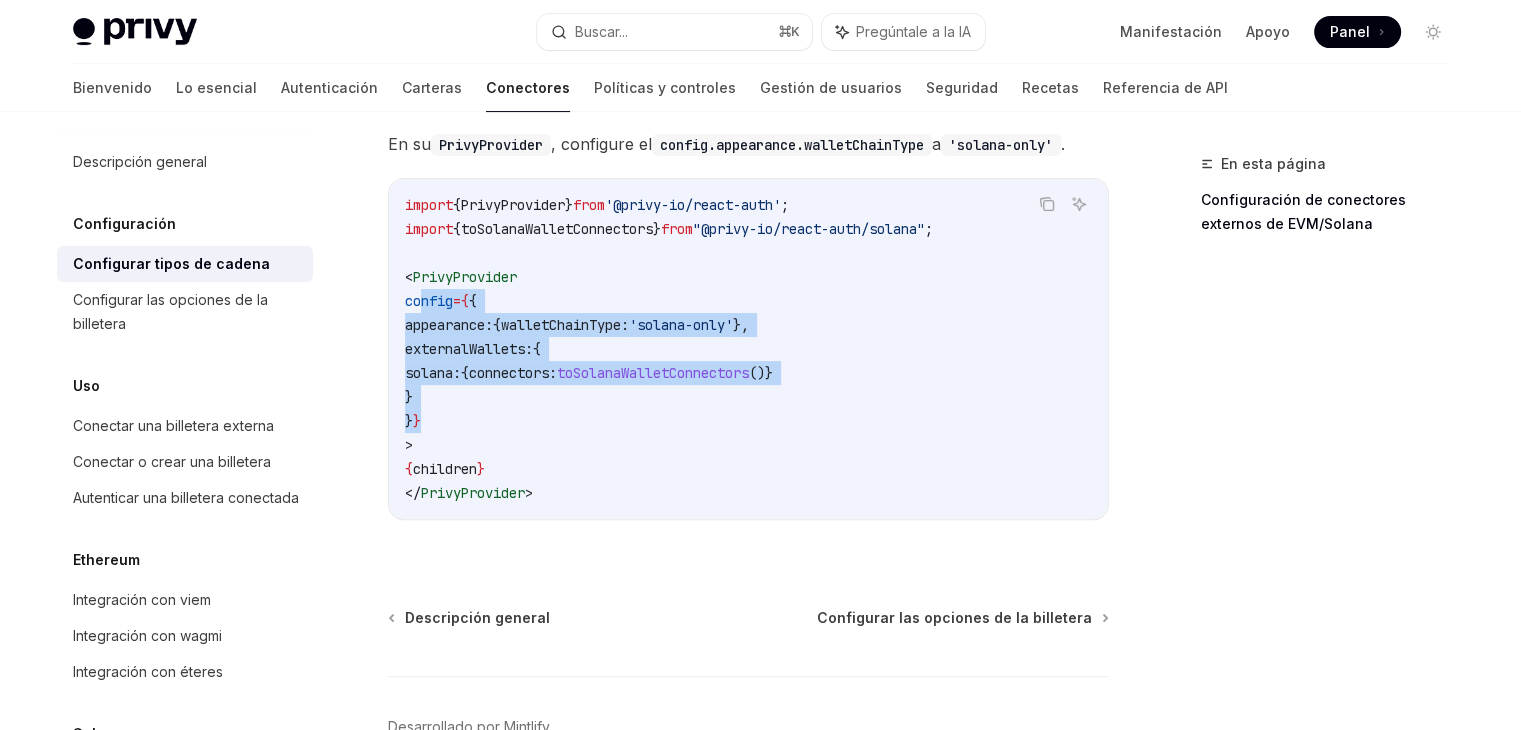 scroll, scrollTop: 646, scrollLeft: 0, axis: vertical 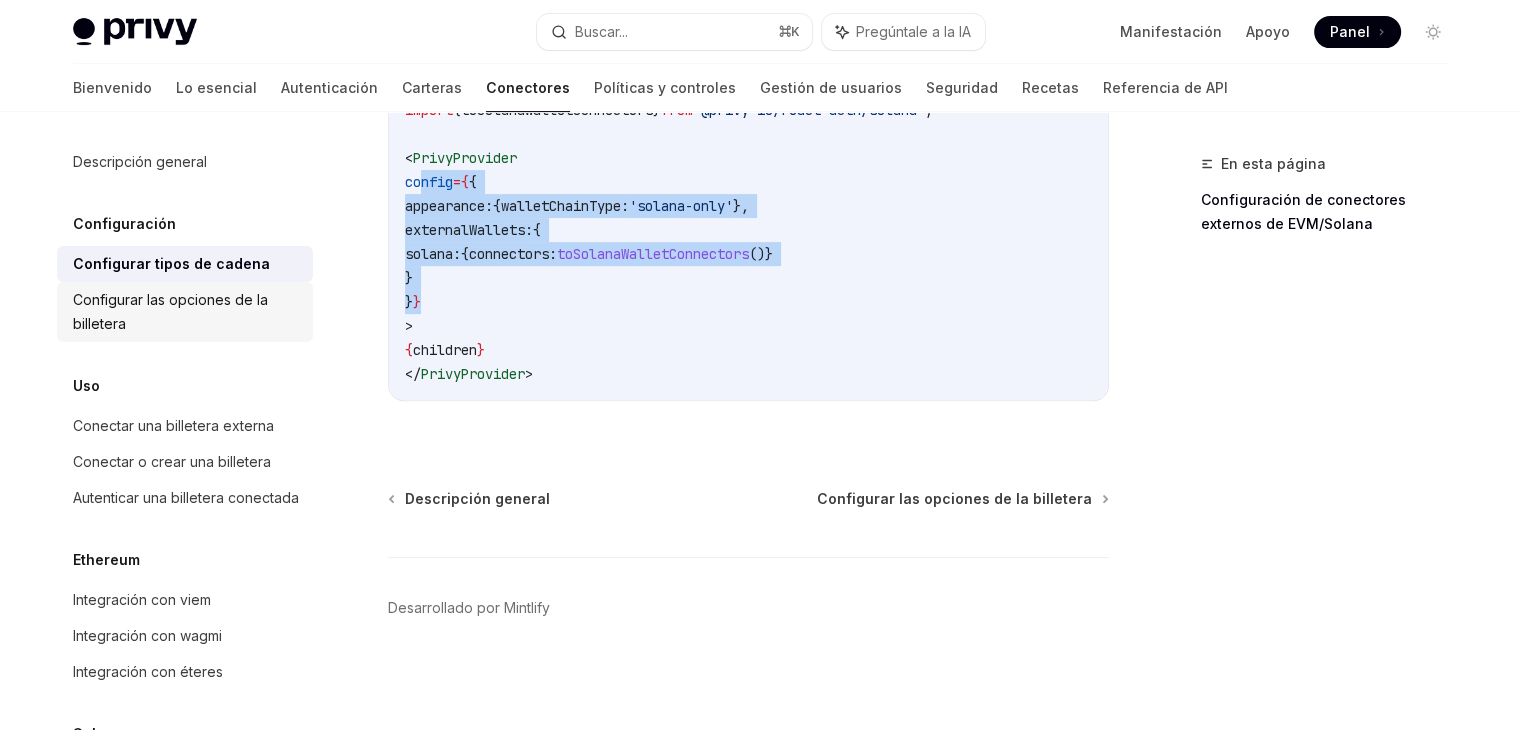 click on "Configurar las opciones de la billetera" at bounding box center [187, 312] 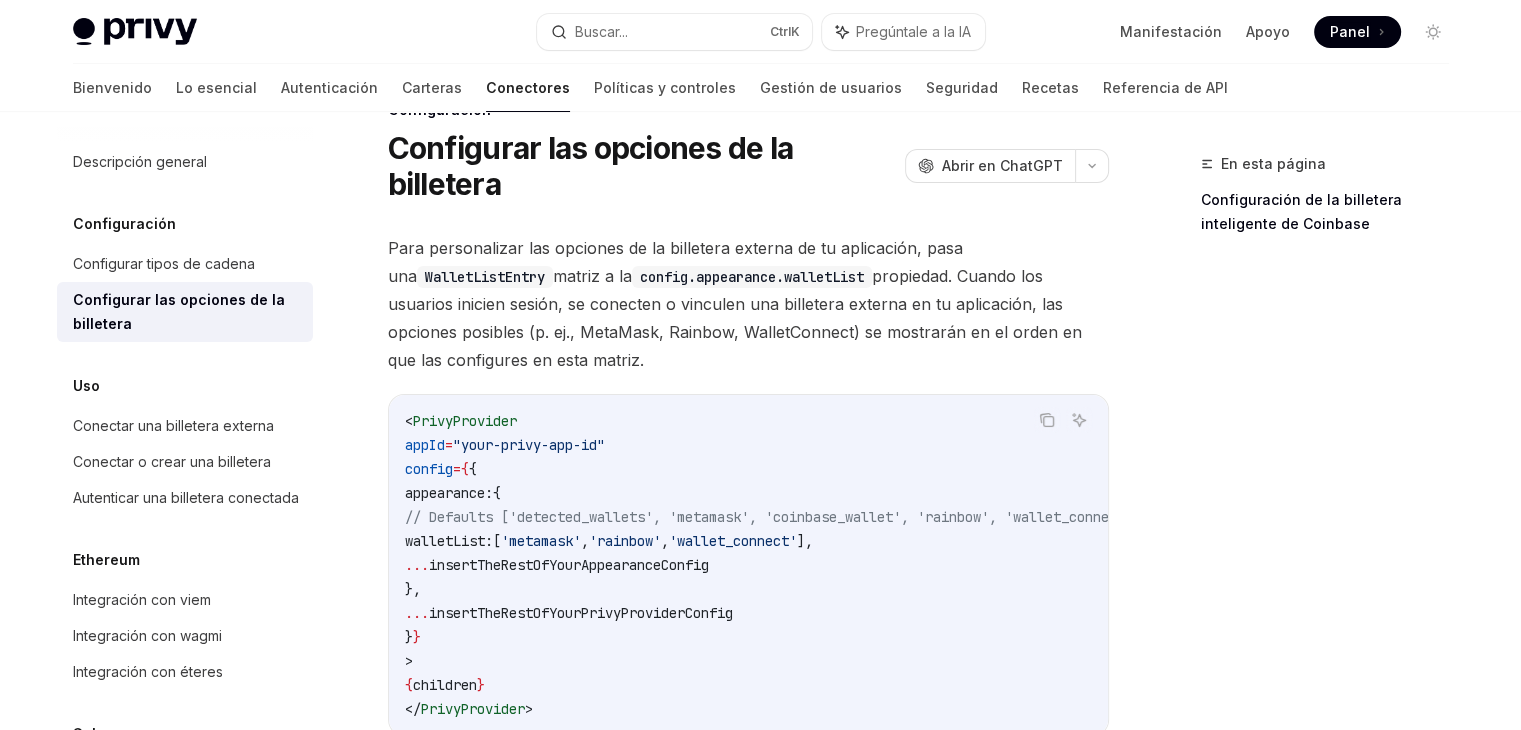 scroll, scrollTop: 100, scrollLeft: 0, axis: vertical 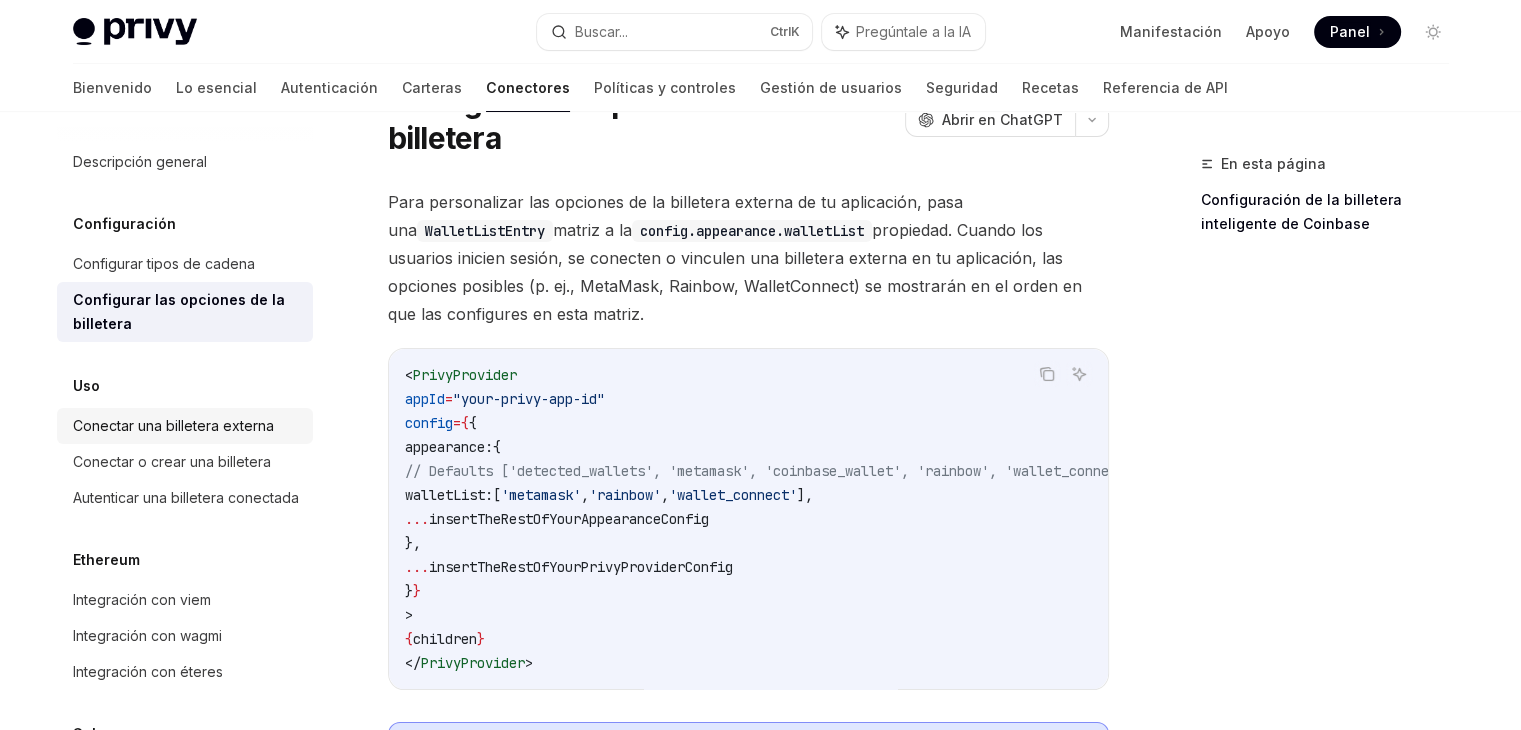 click on "Conectar una billetera externa" at bounding box center (173, 425) 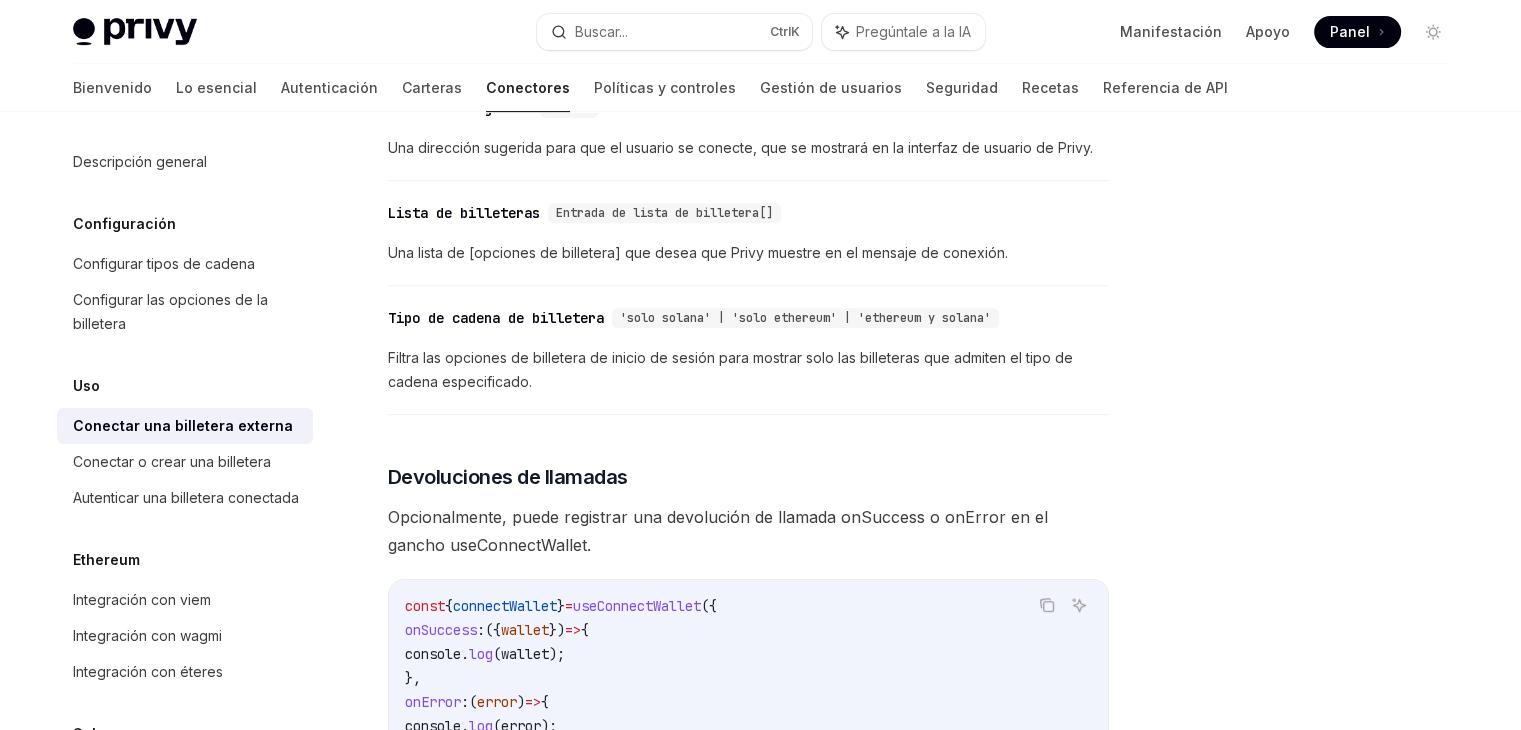 scroll, scrollTop: 1000, scrollLeft: 0, axis: vertical 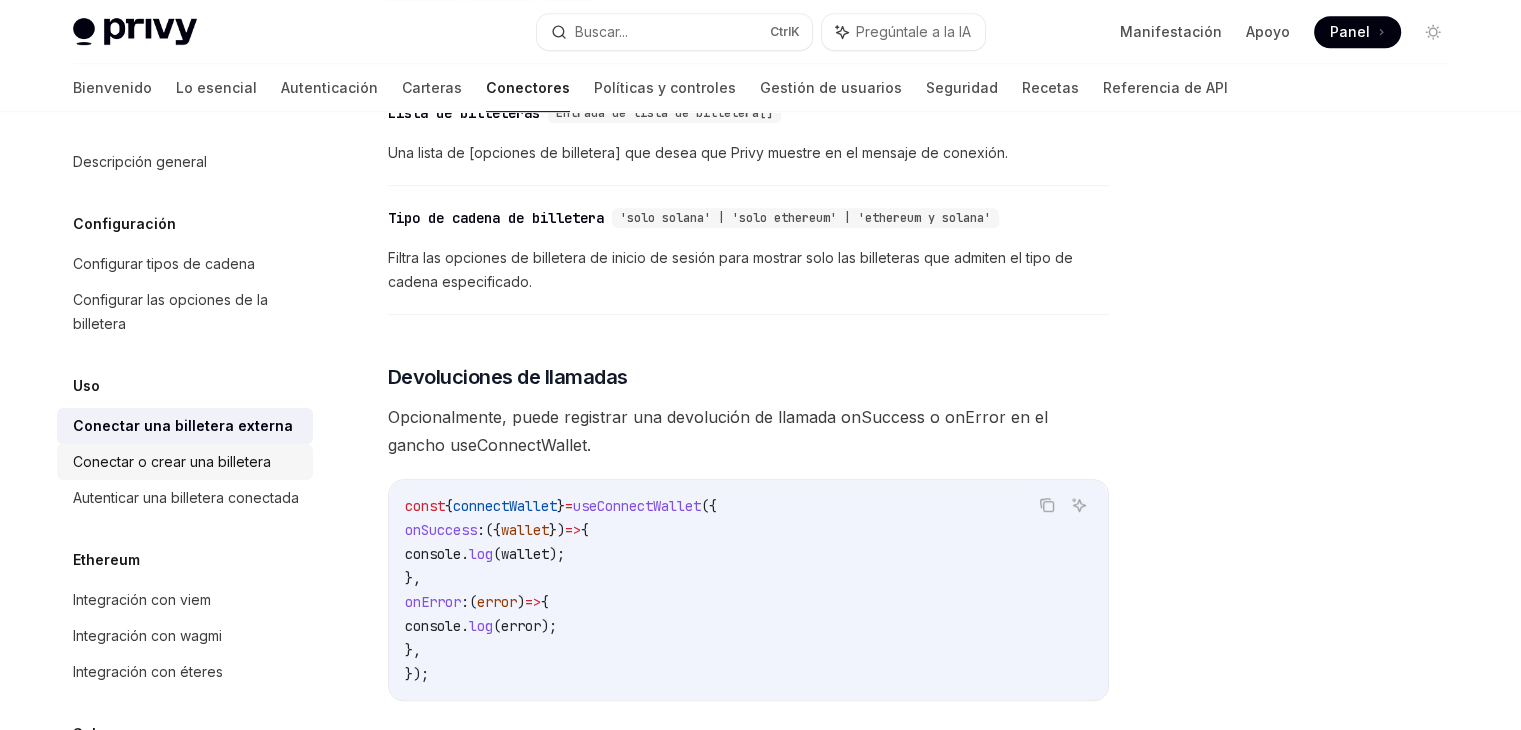 click on "Conectar o crear una billetera" at bounding box center (172, 461) 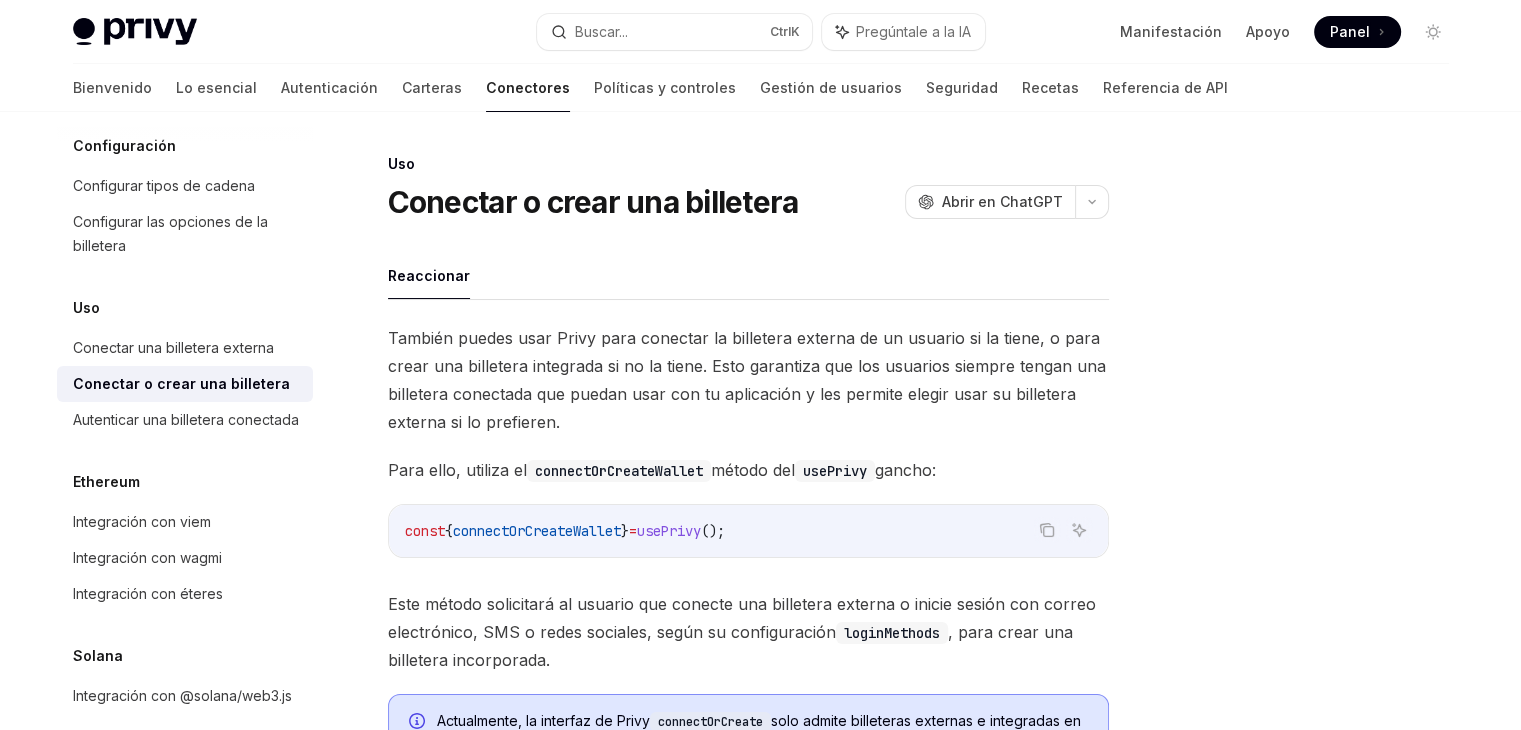 scroll, scrollTop: 150, scrollLeft: 0, axis: vertical 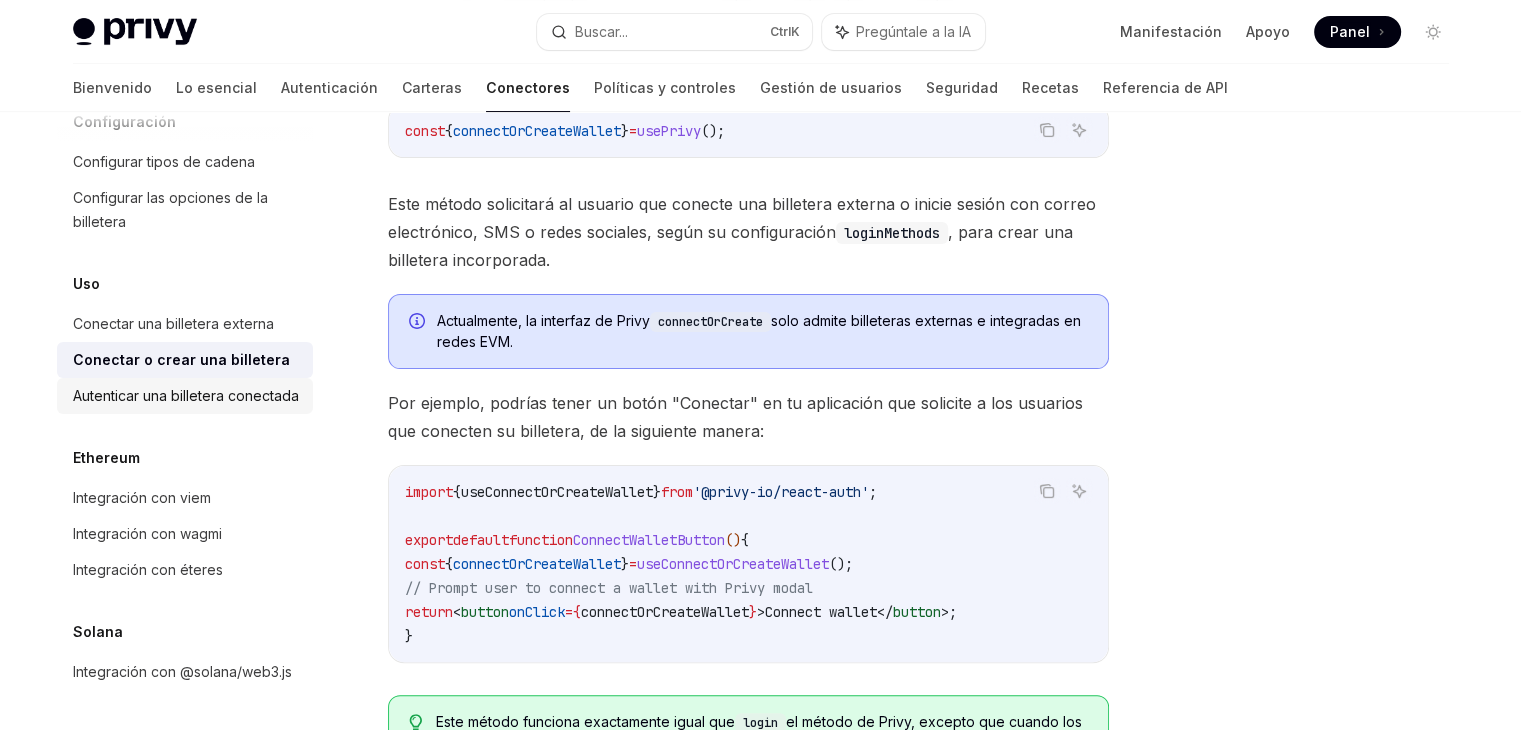 click on "Autenticar una billetera conectada" at bounding box center [186, 395] 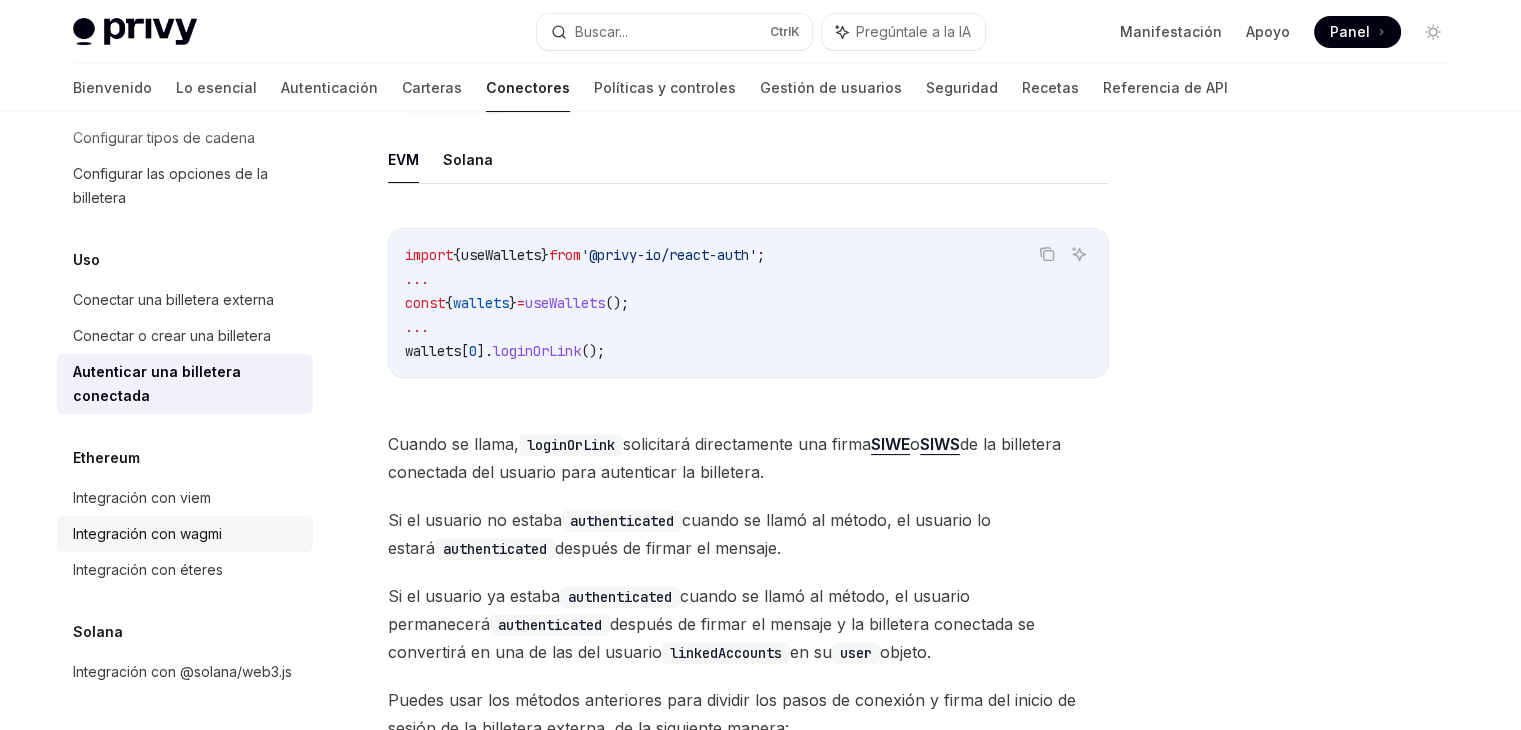 scroll, scrollTop: 500, scrollLeft: 0, axis: vertical 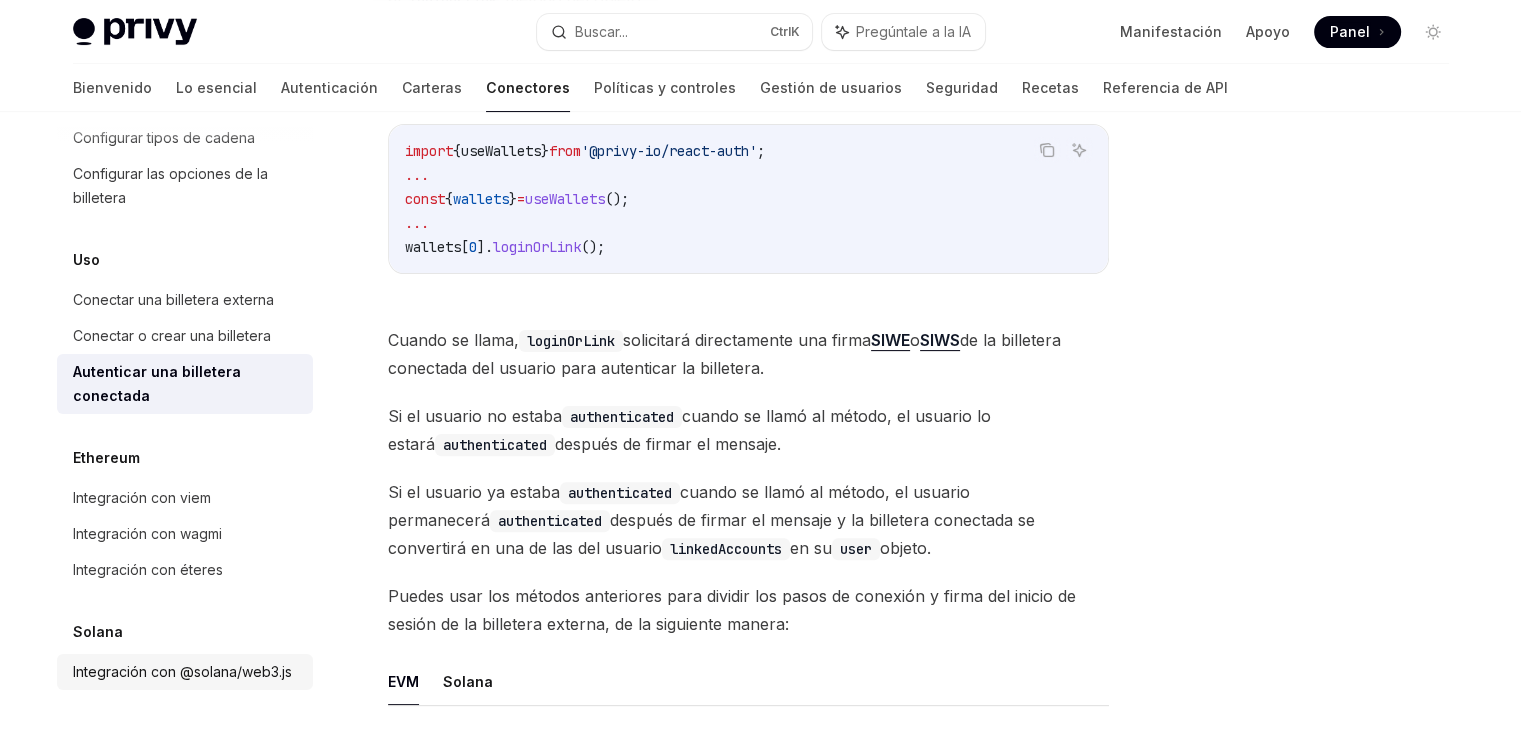 click on "Integración con @solana/web3.js" at bounding box center [182, 671] 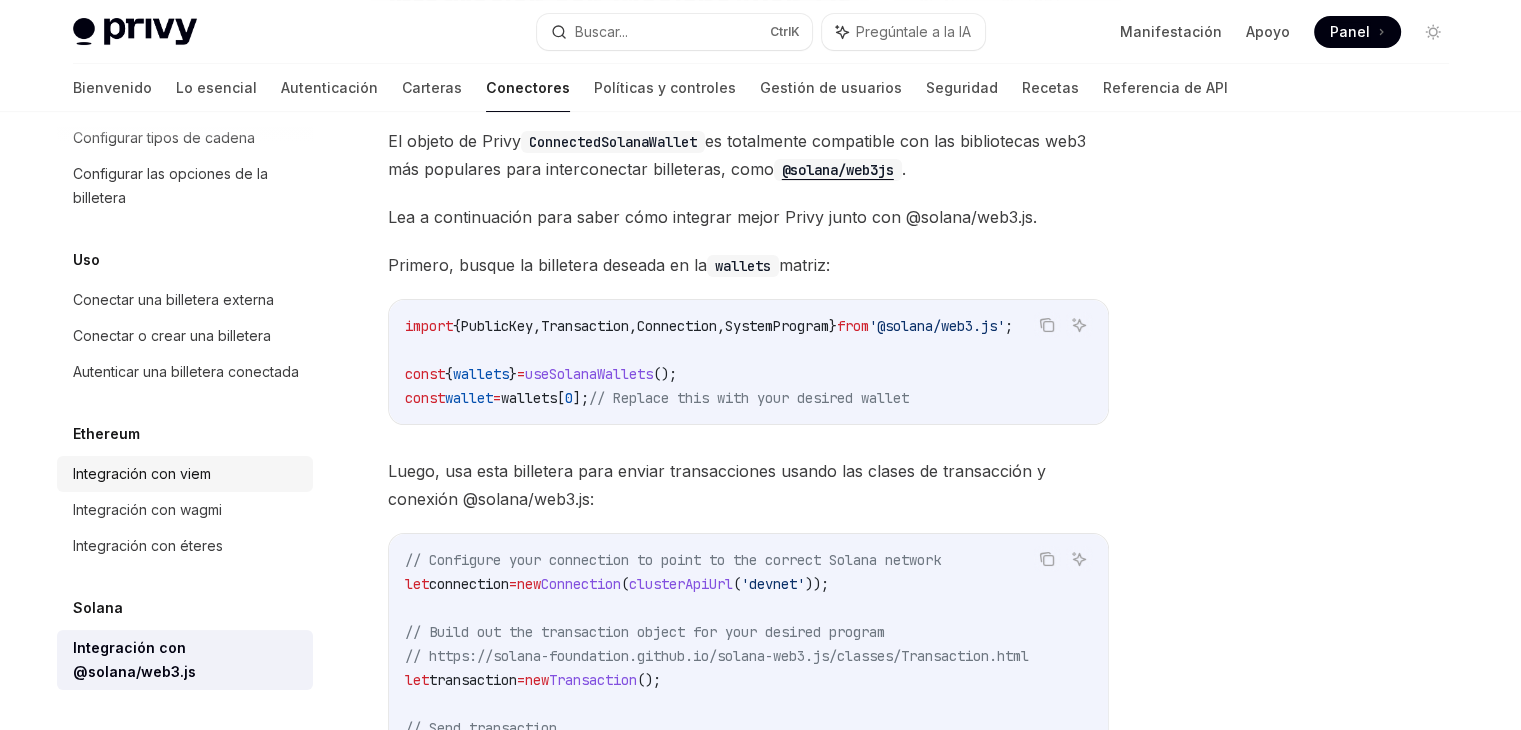 scroll, scrollTop: 597, scrollLeft: 0, axis: vertical 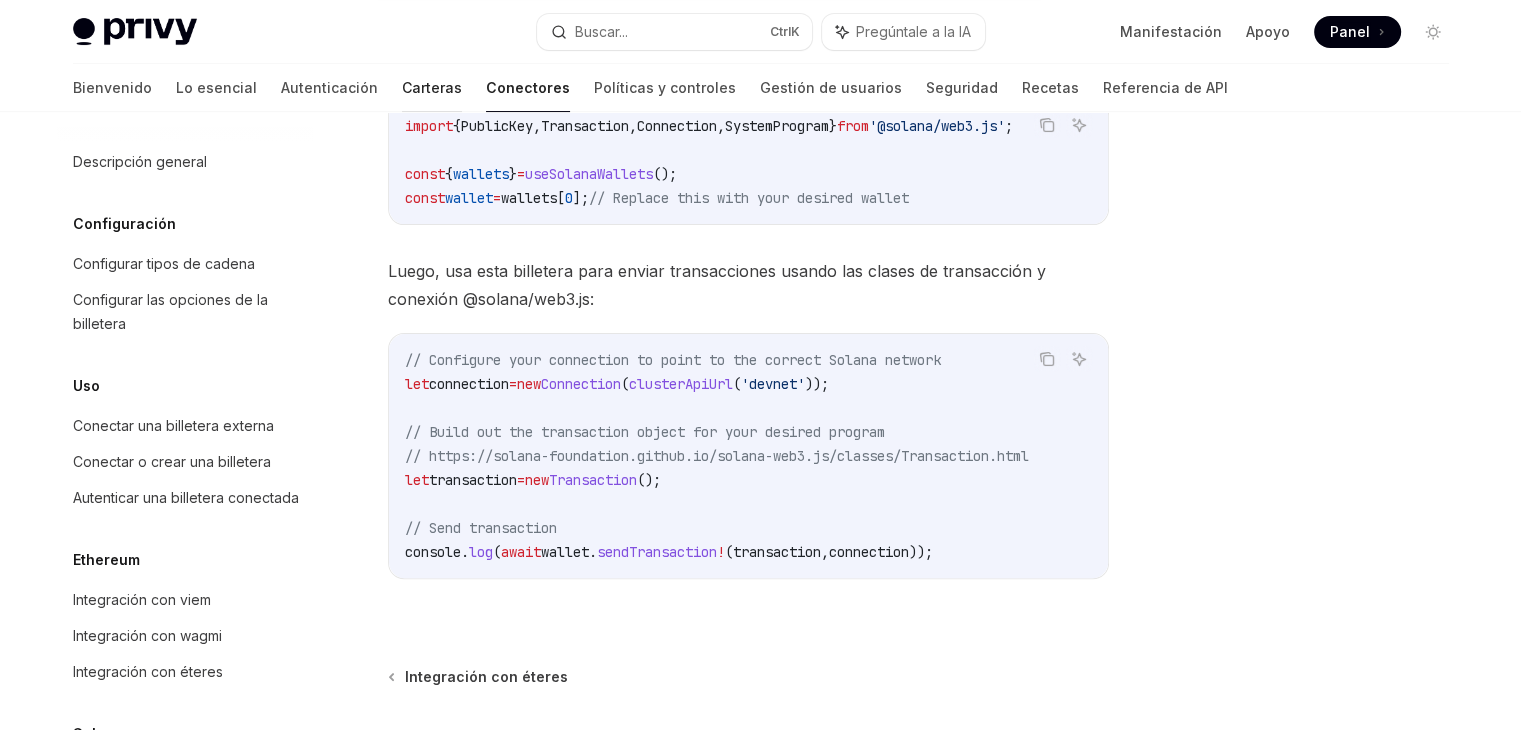 click on "Carteras" at bounding box center (432, 87) 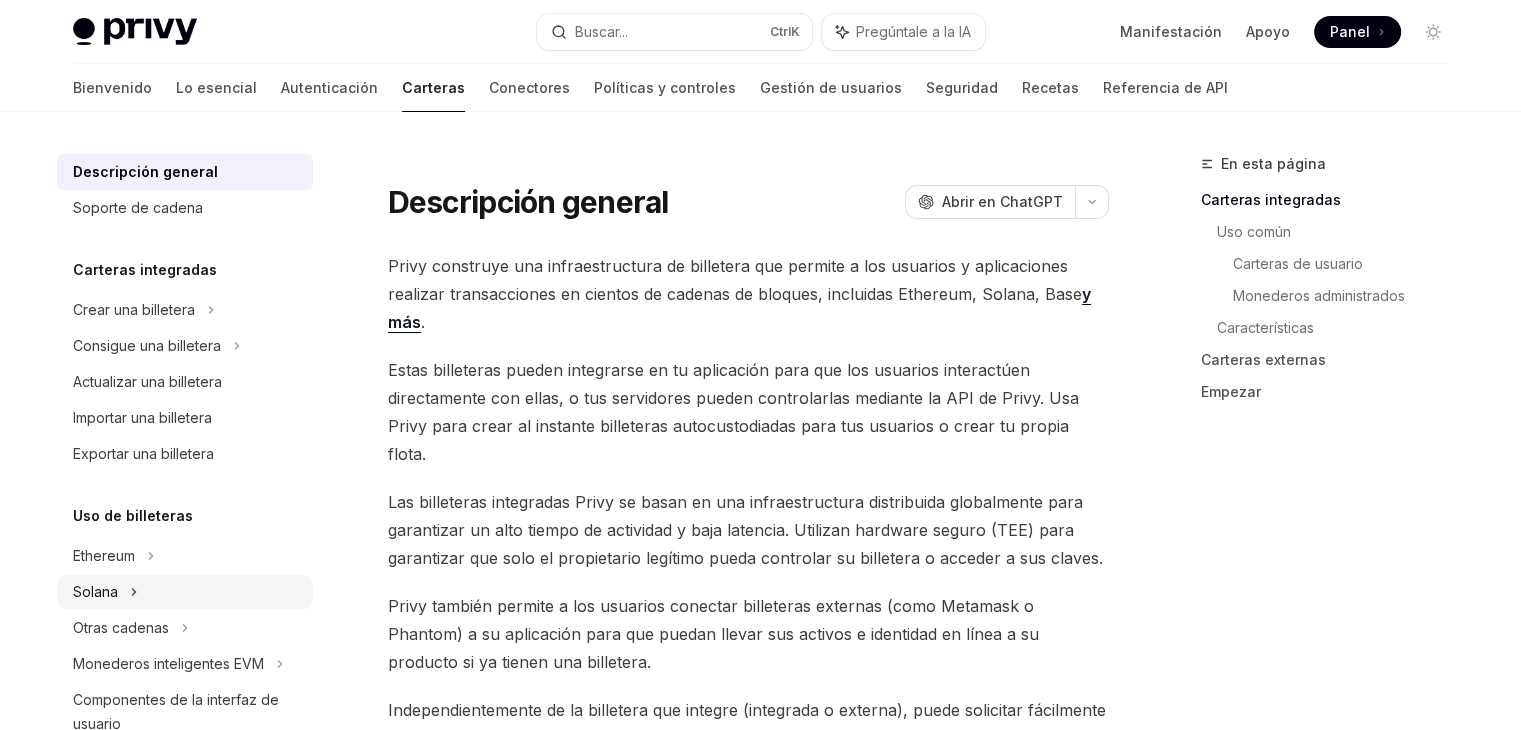 click on "Solana" at bounding box center [147, 345] 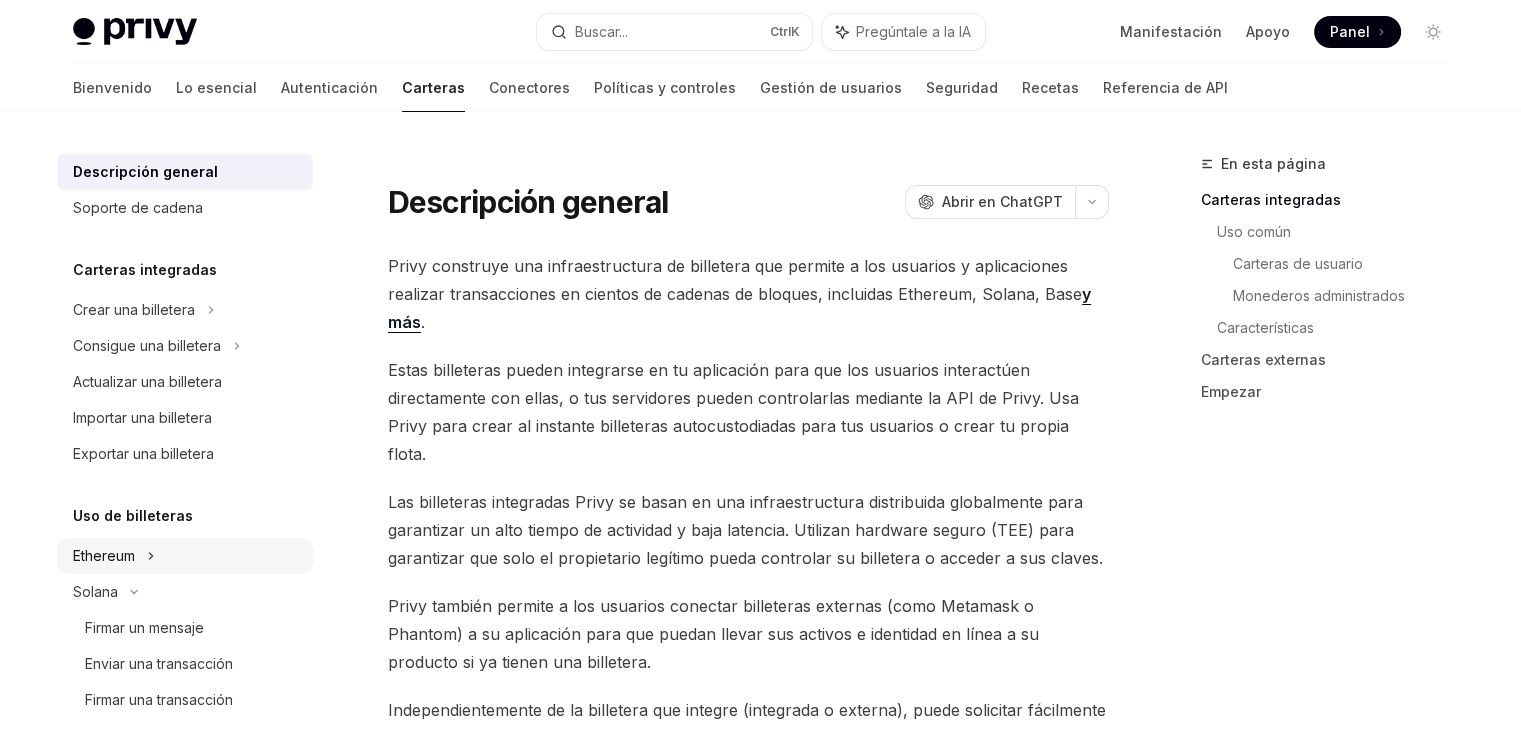 scroll, scrollTop: 100, scrollLeft: 0, axis: vertical 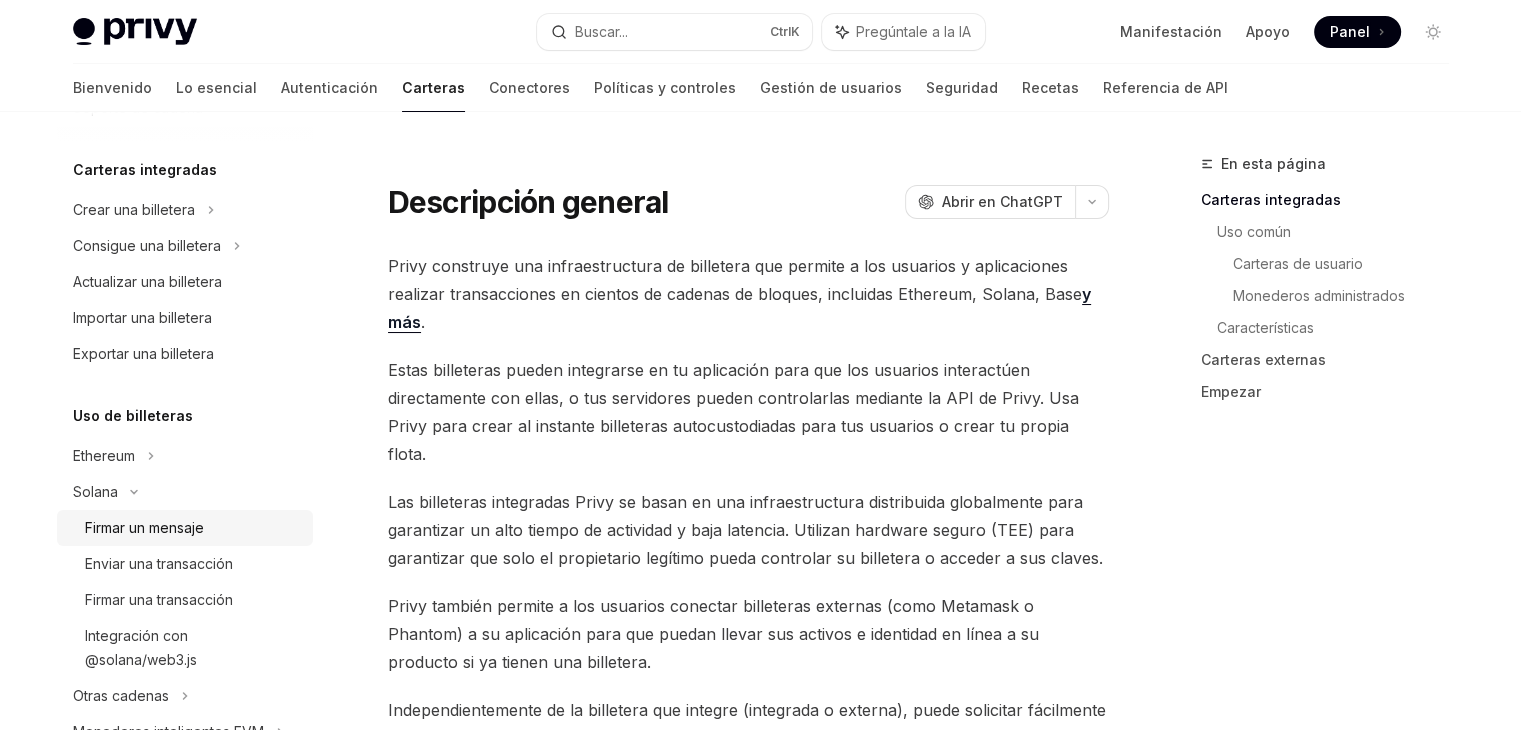 click on "Firmar un mensaje" at bounding box center [193, 528] 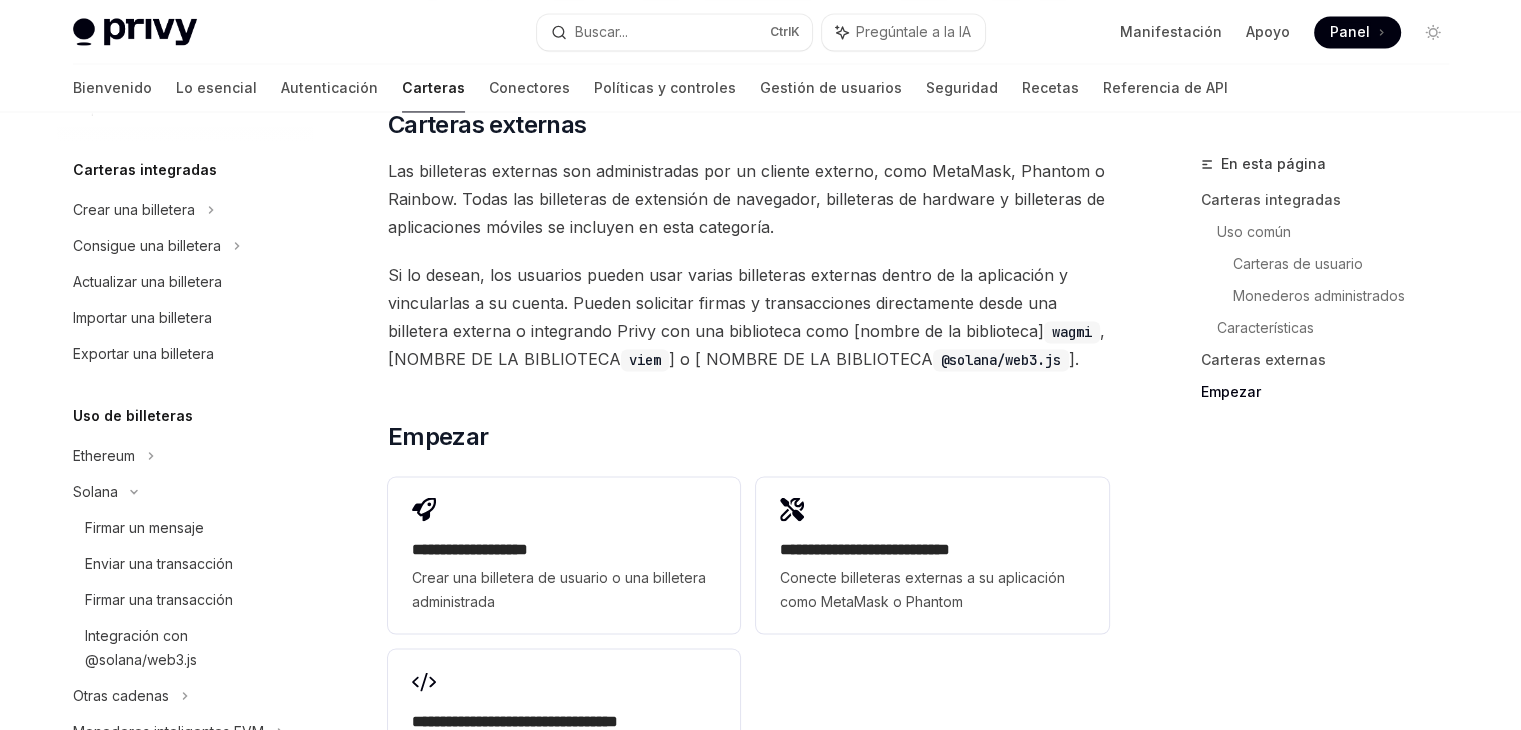 scroll, scrollTop: 3400, scrollLeft: 0, axis: vertical 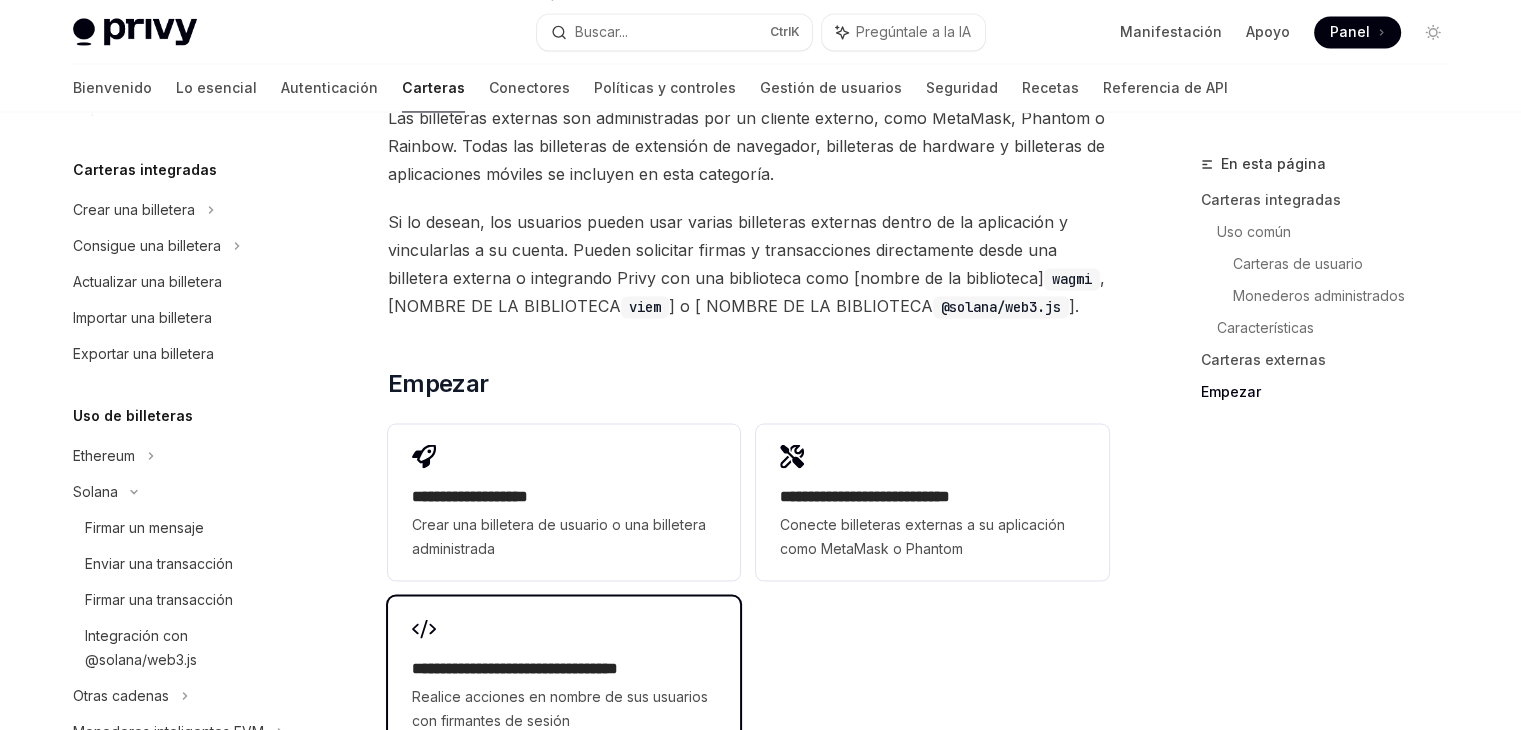 click on "**********" at bounding box center [564, 674] 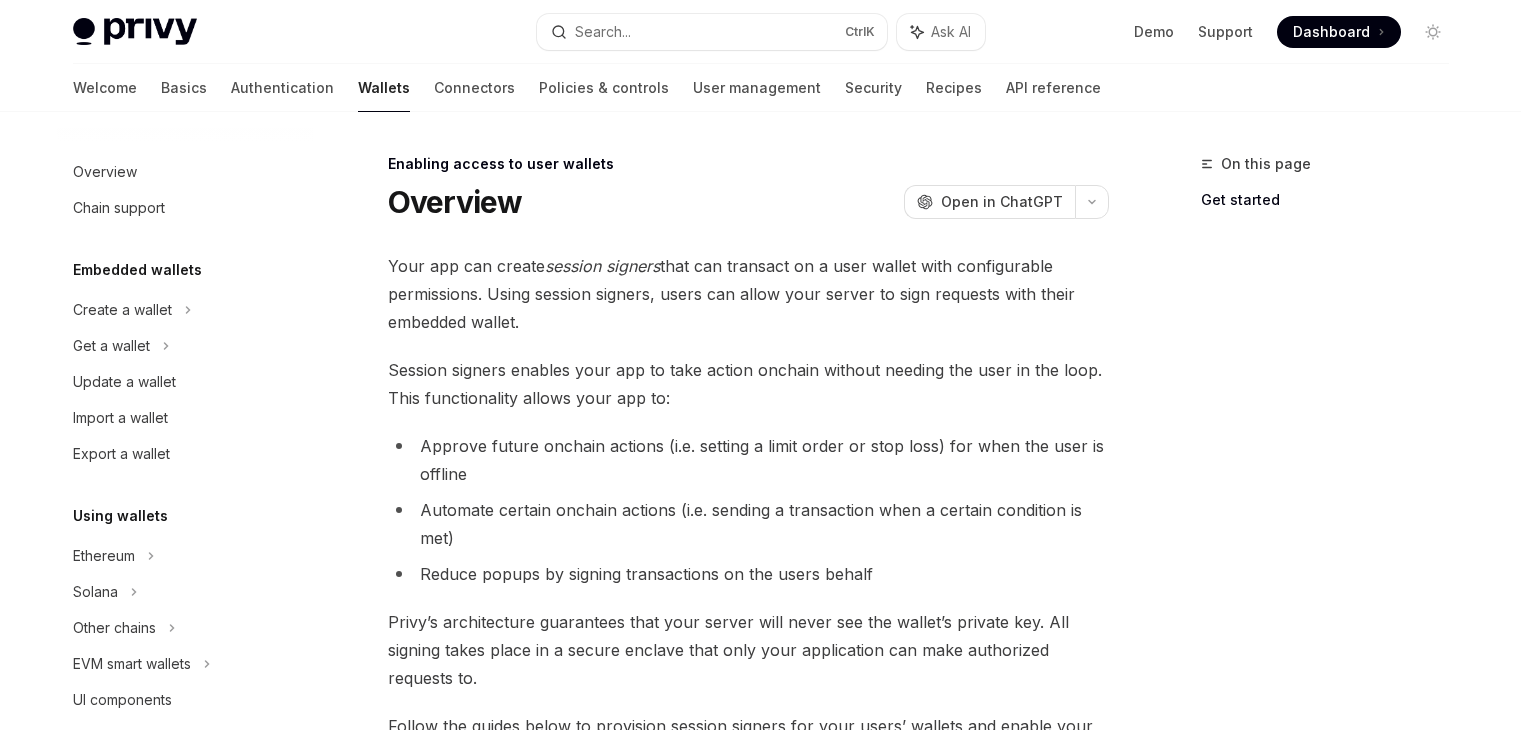 scroll, scrollTop: 0, scrollLeft: 0, axis: both 